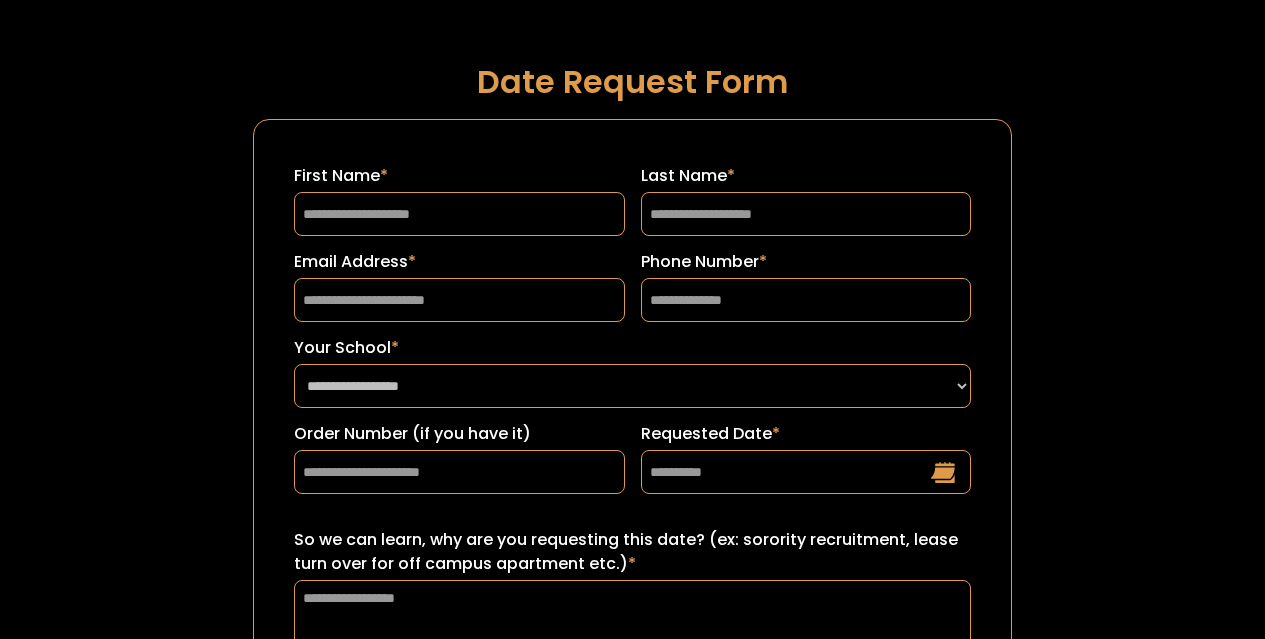 scroll, scrollTop: 0, scrollLeft: 0, axis: both 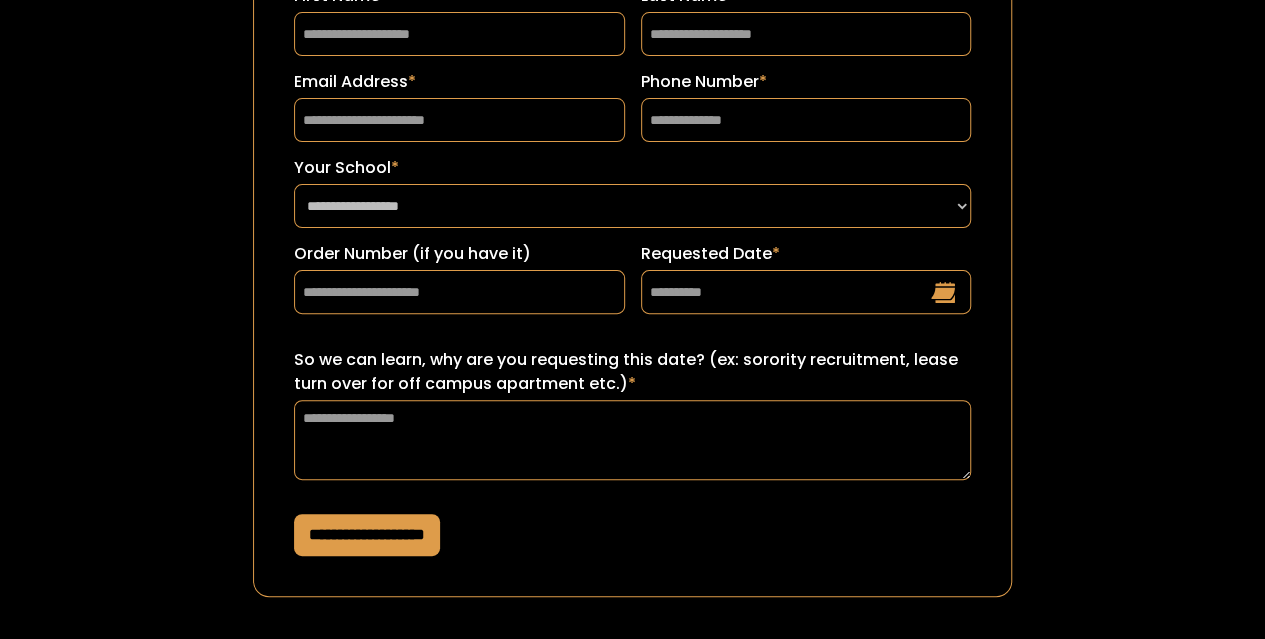 drag, startPoint x: 1268, startPoint y: 213, endPoint x: 1266, endPoint y: 340, distance: 127.01575 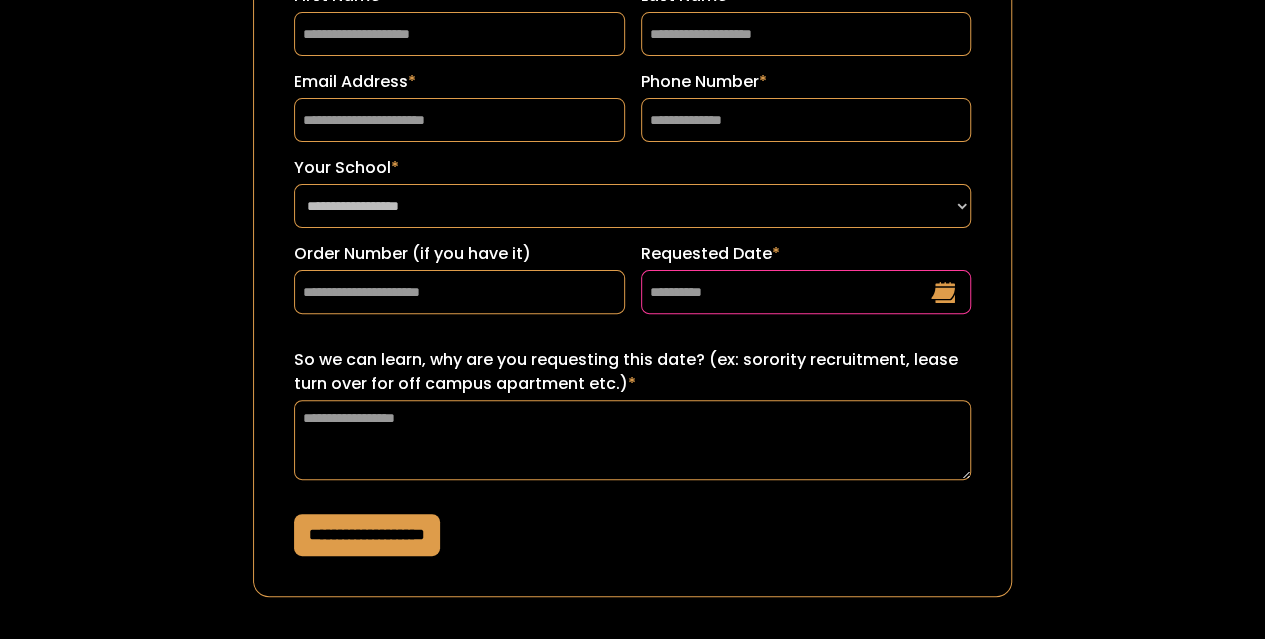 click on "Requested Date  *" at bounding box center (806, 292) 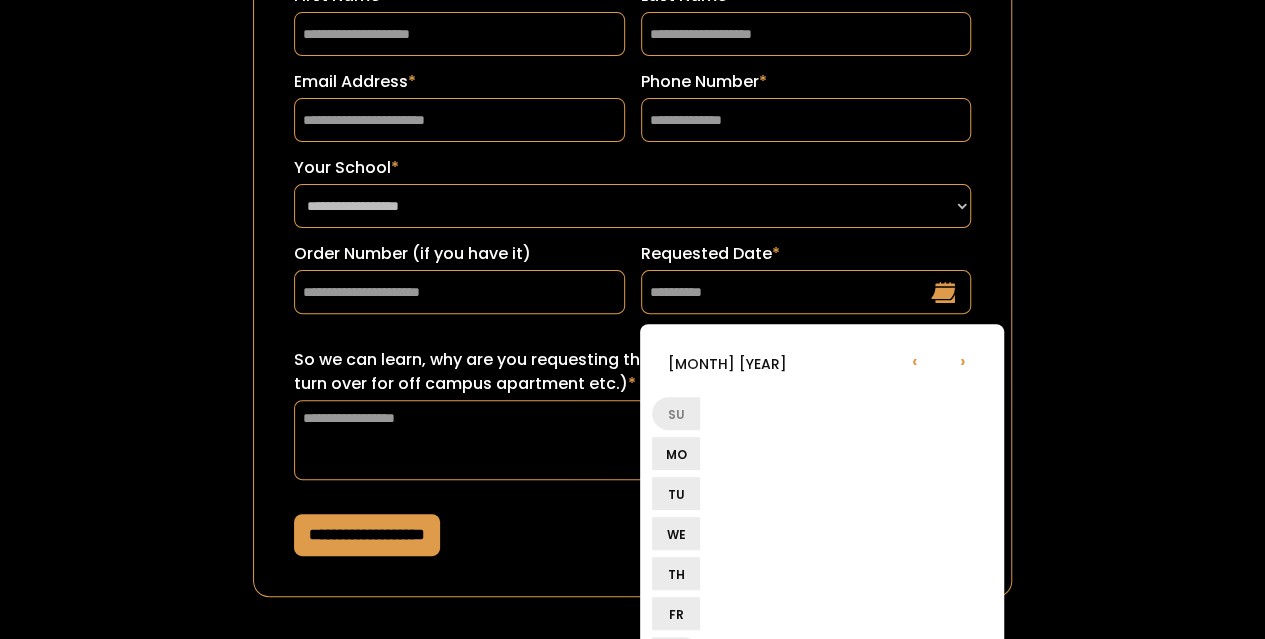 click on "Fr" at bounding box center (676, 613) 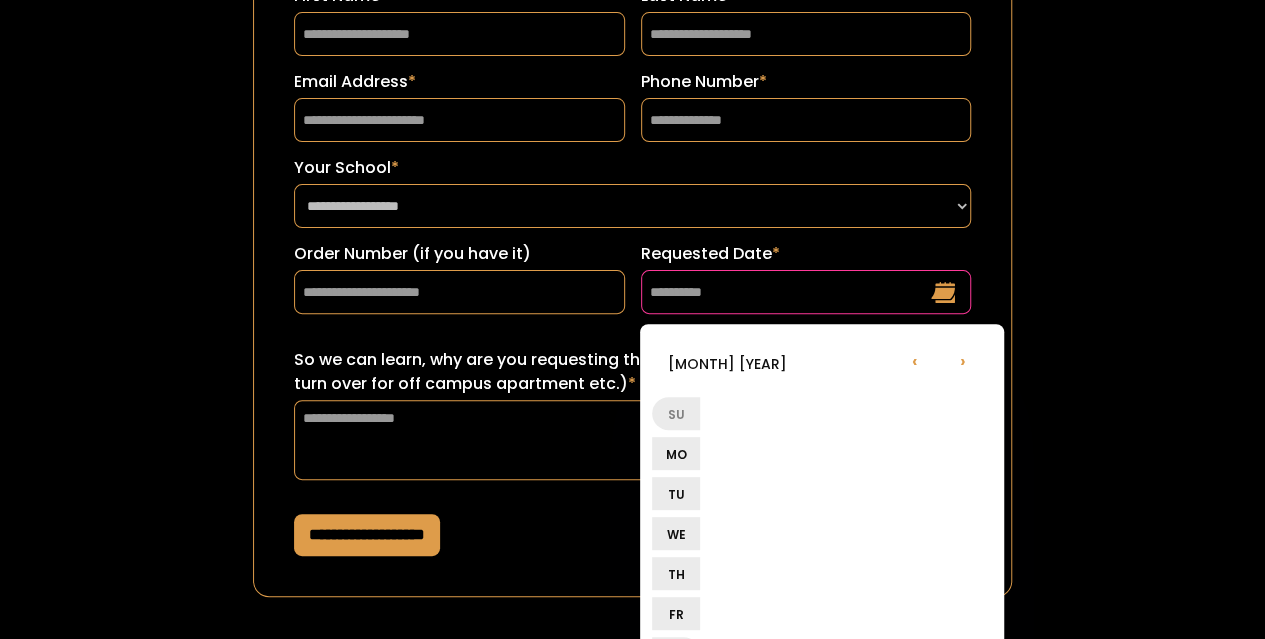 click on "Requested Date  *" at bounding box center (806, 292) 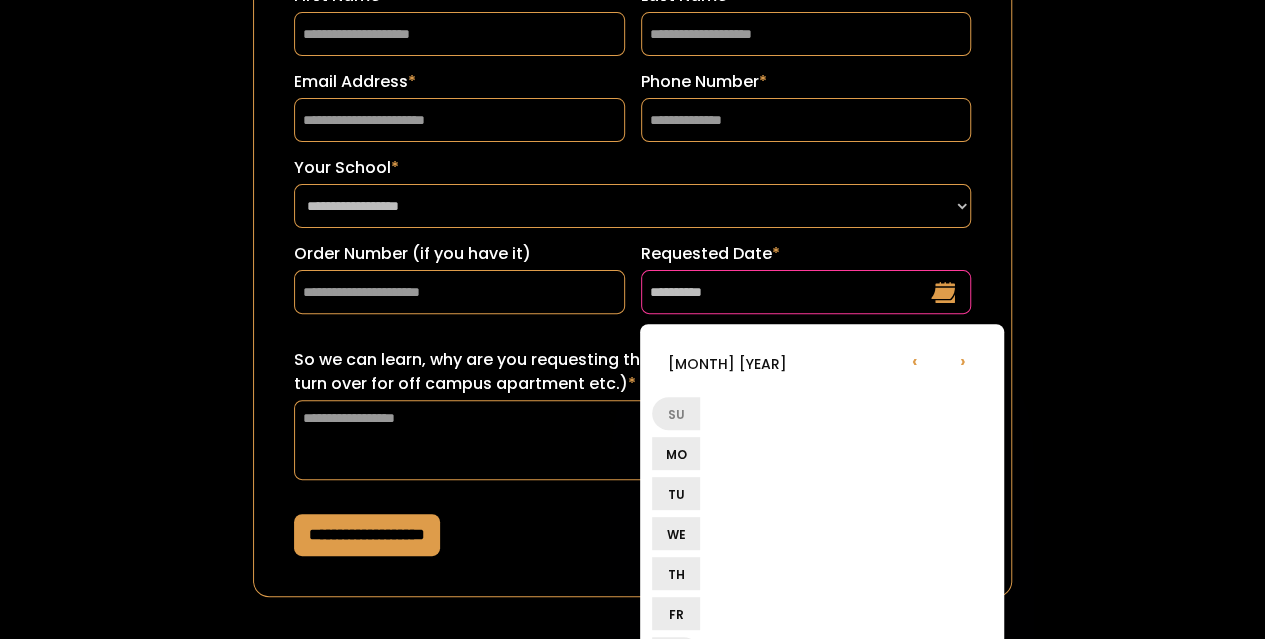 type on "**********" 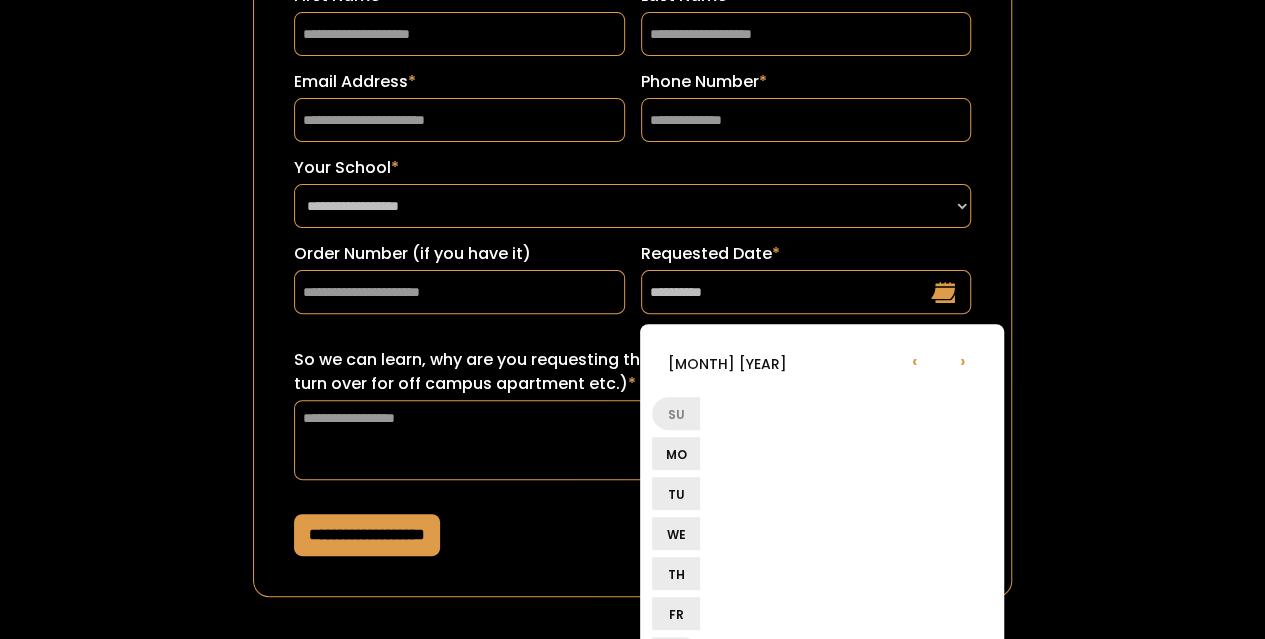 click on "**********" at bounding box center [632, 248] 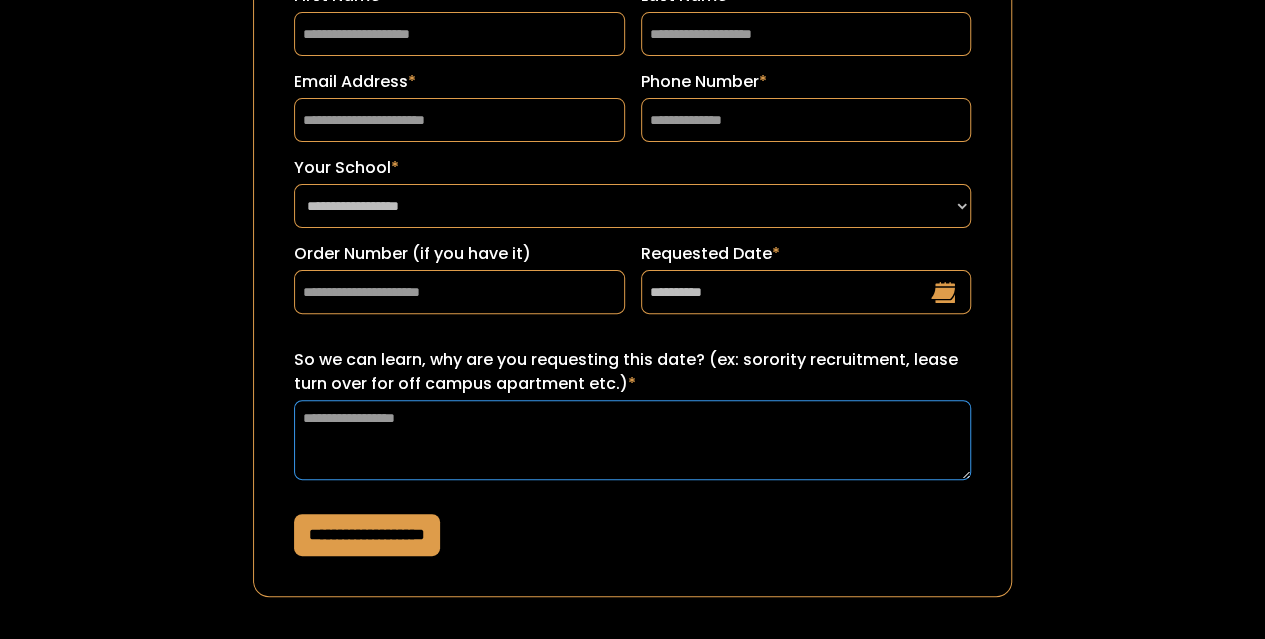 click on "So we can learn, why are you requesting this date? (ex: sorority recruitment, lease turn over for off campus apartment etc.)  *" at bounding box center (632, 440) 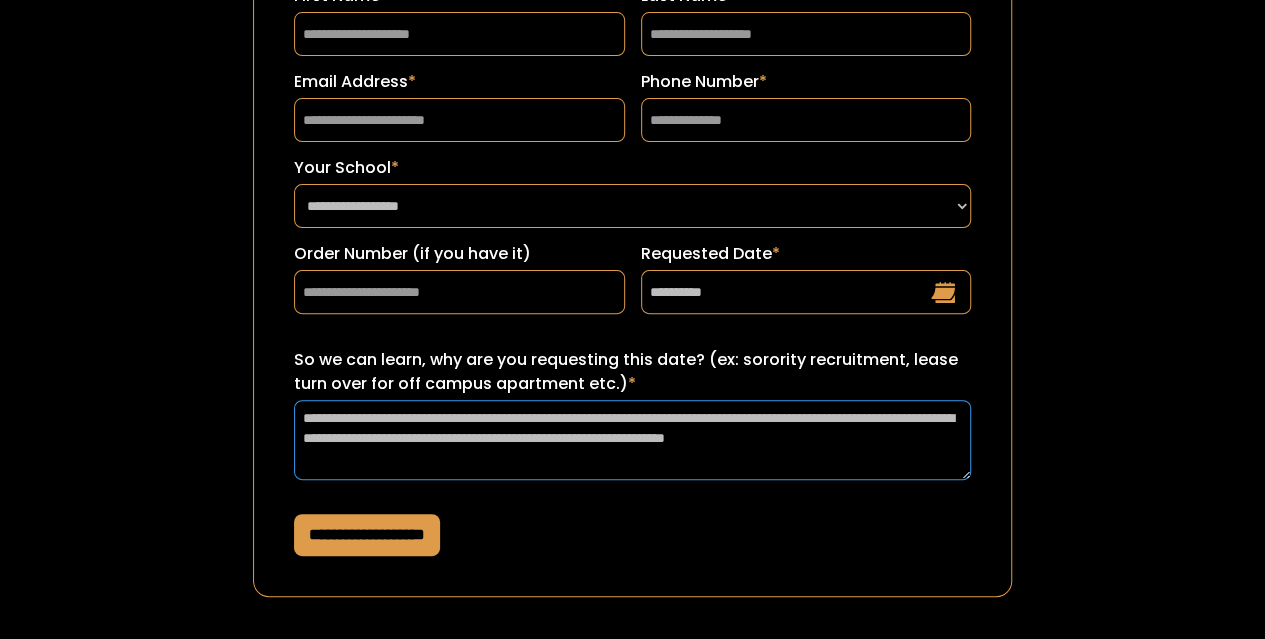 click on "**********" at bounding box center (632, 440) 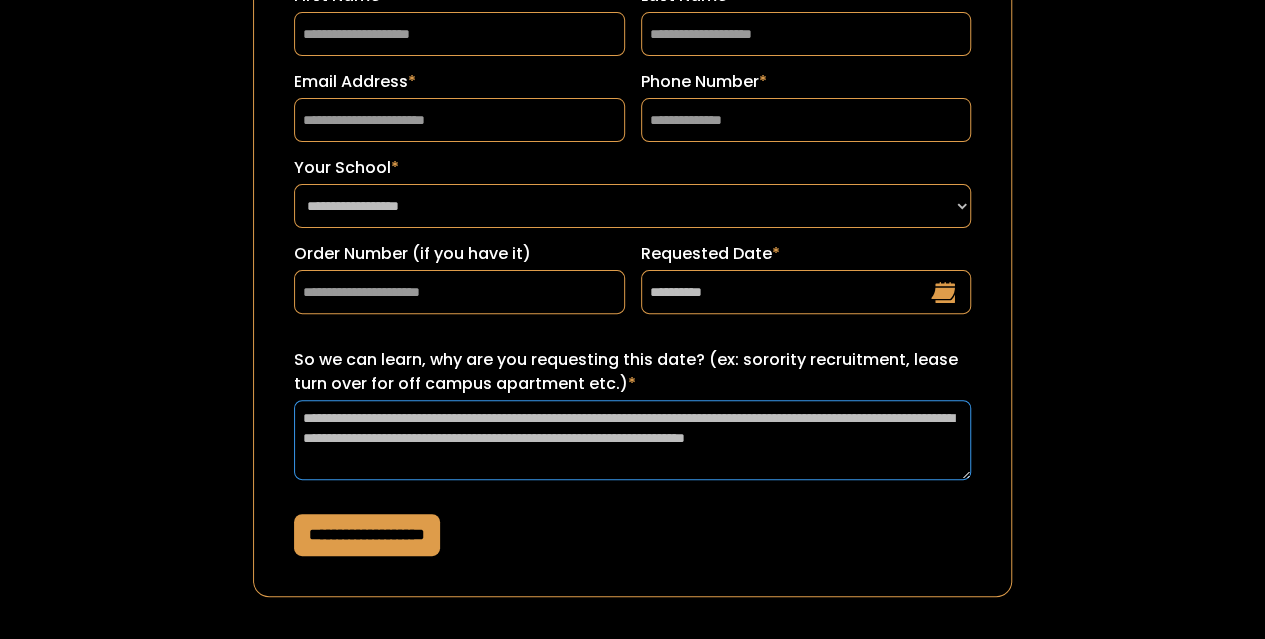 click on "**********" at bounding box center (632, 440) 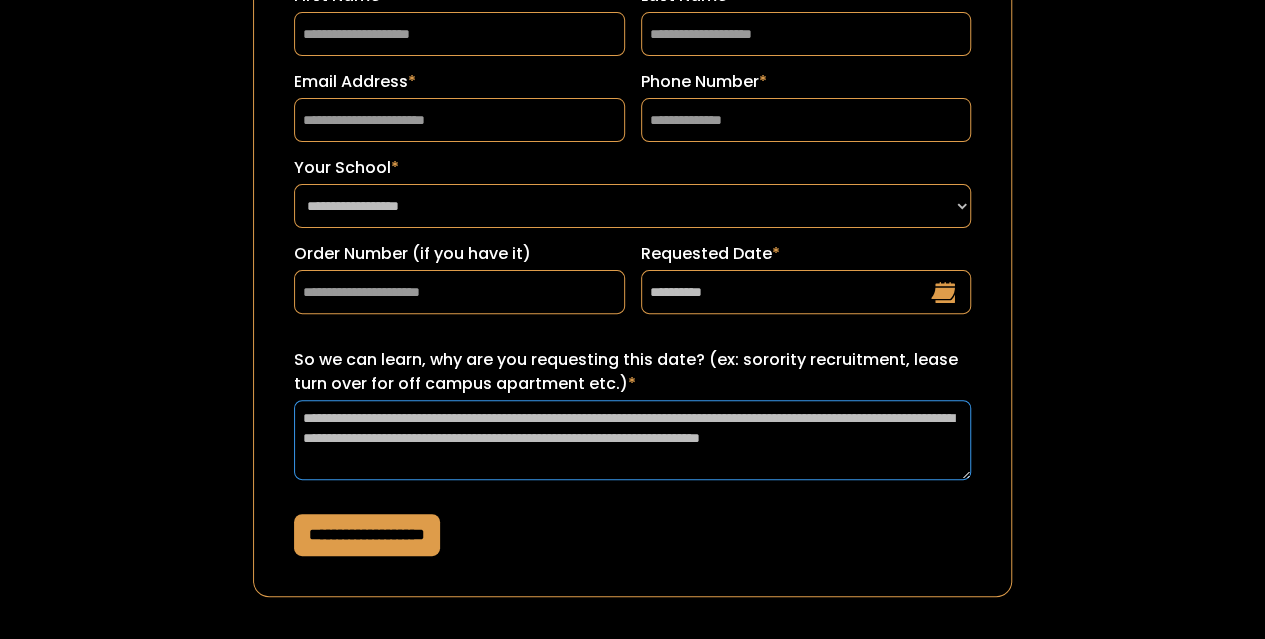 click on "**********" at bounding box center (632, 440) 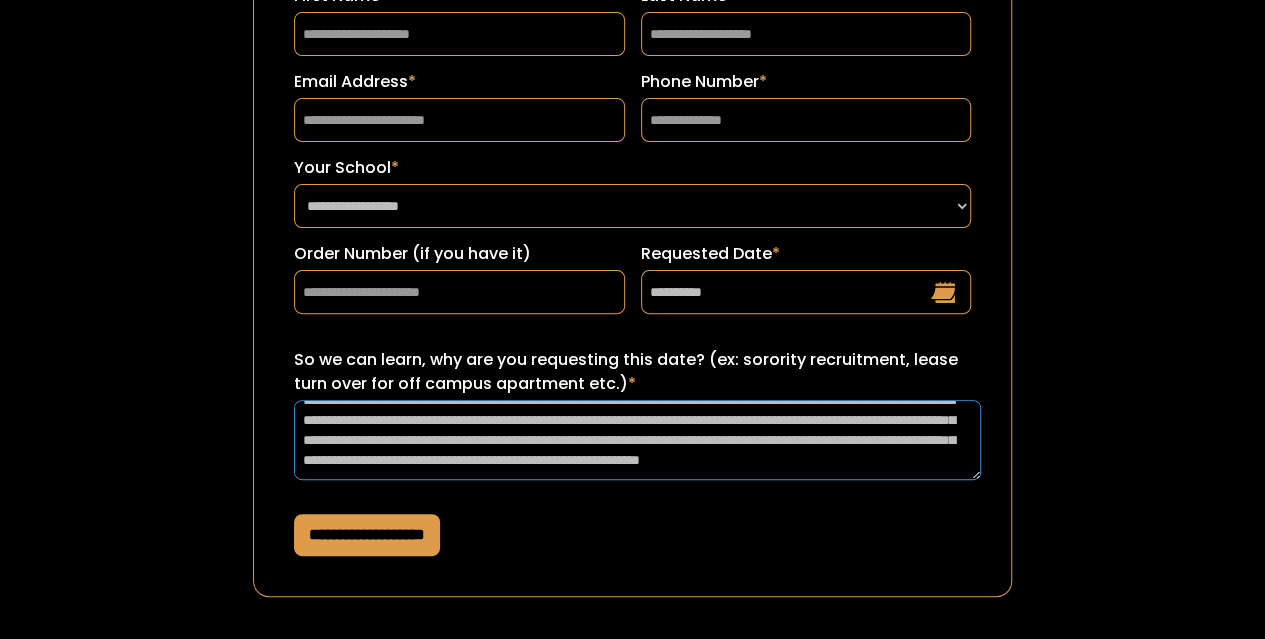 scroll, scrollTop: 48, scrollLeft: 0, axis: vertical 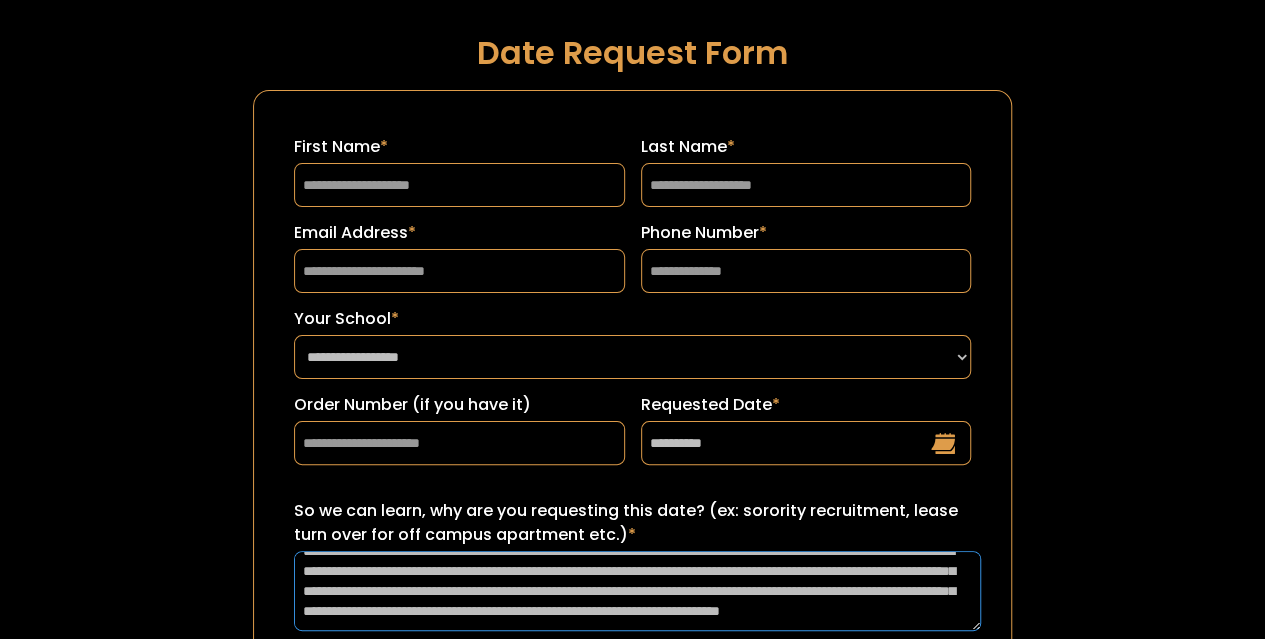type on "**********" 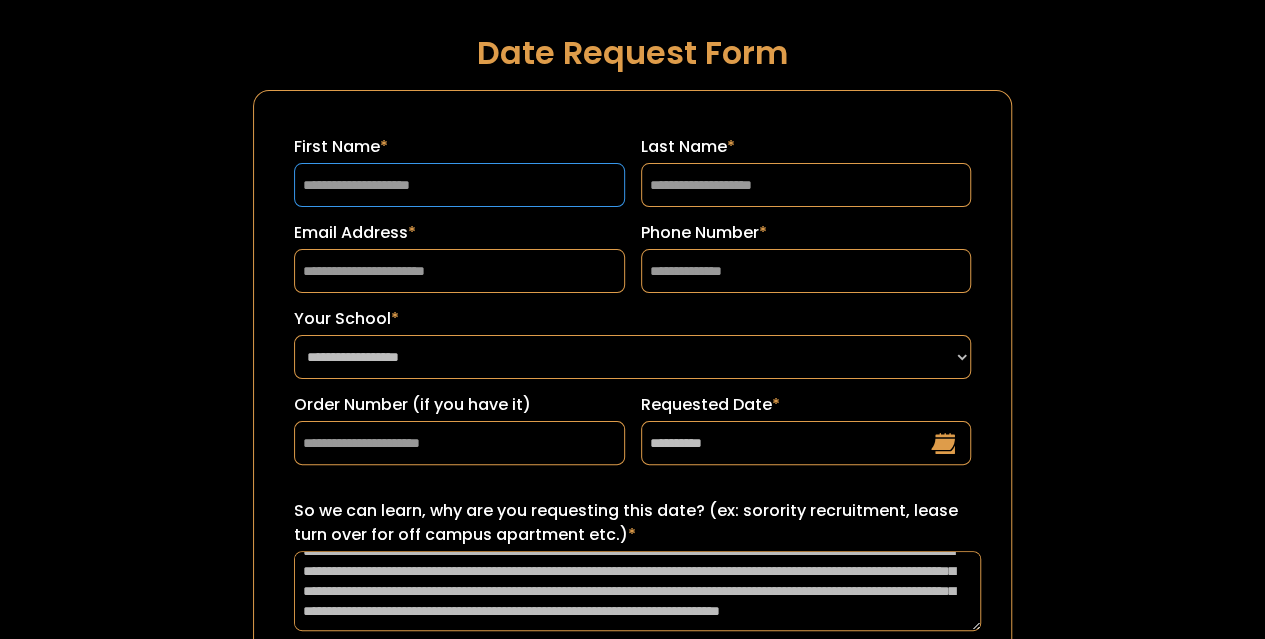click on "First Name  *" at bounding box center [459, 185] 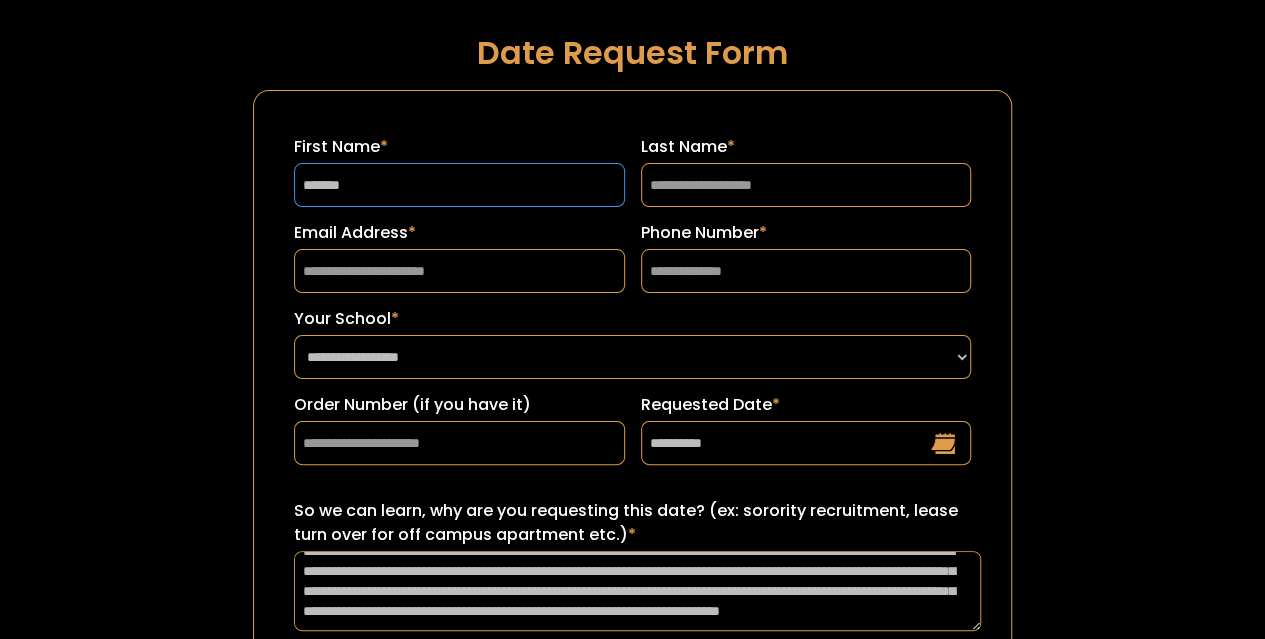 type on "*******" 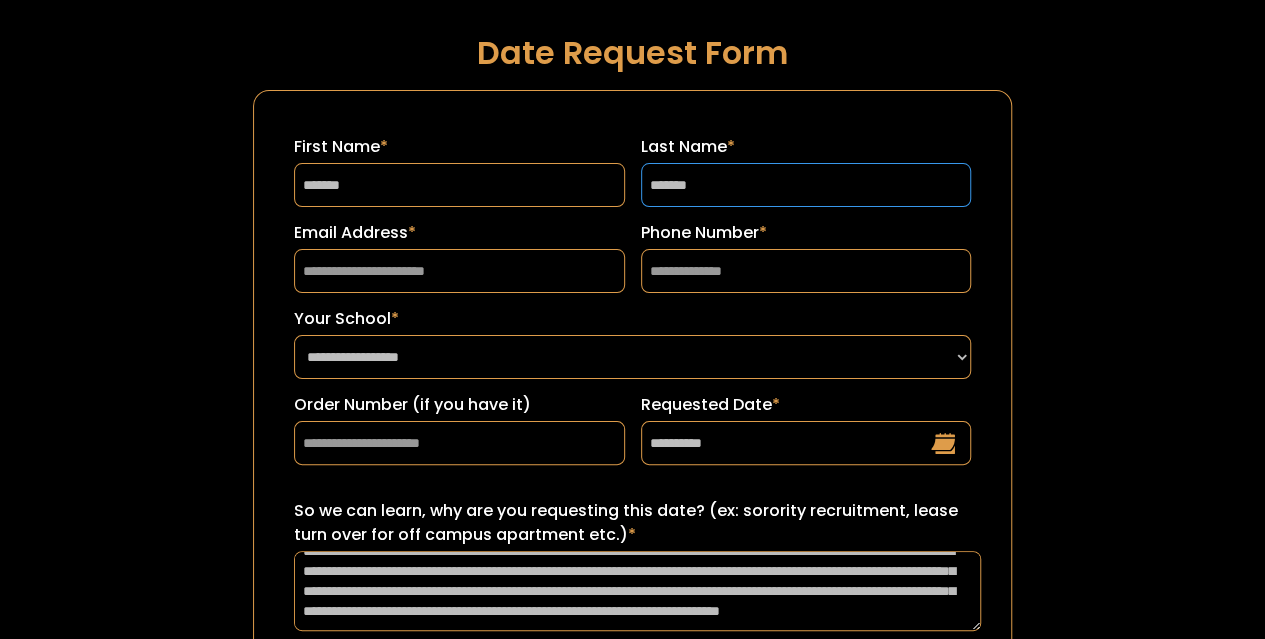 type on "*******" 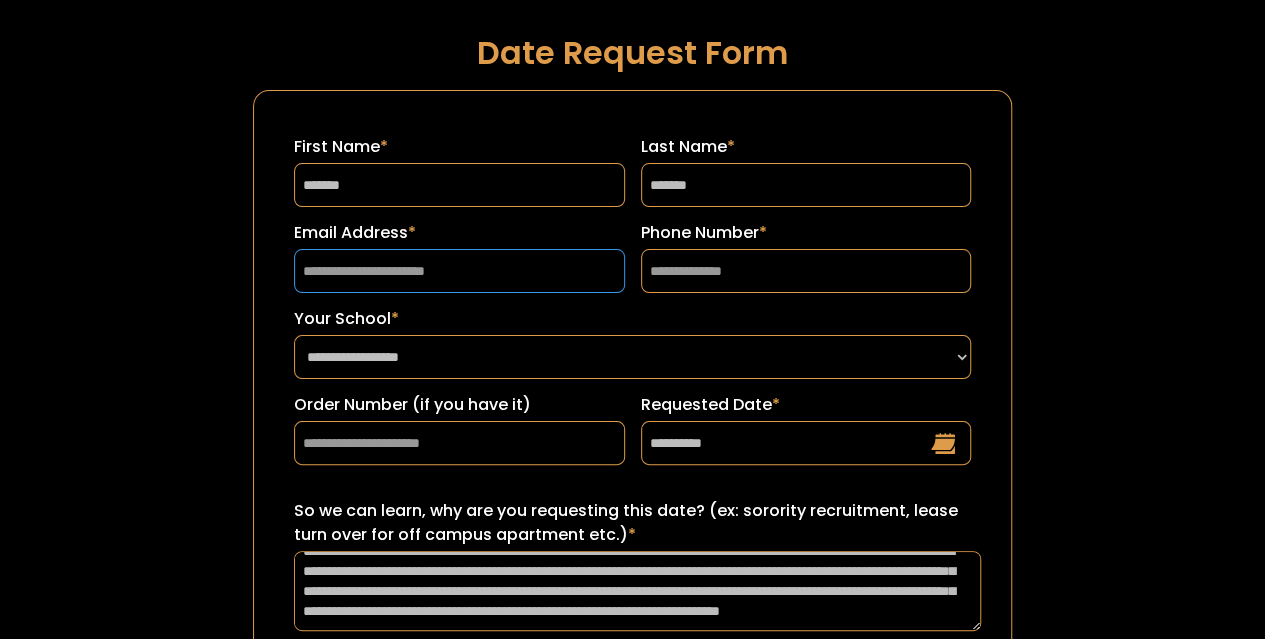 click on "Email Address  *" at bounding box center [459, 271] 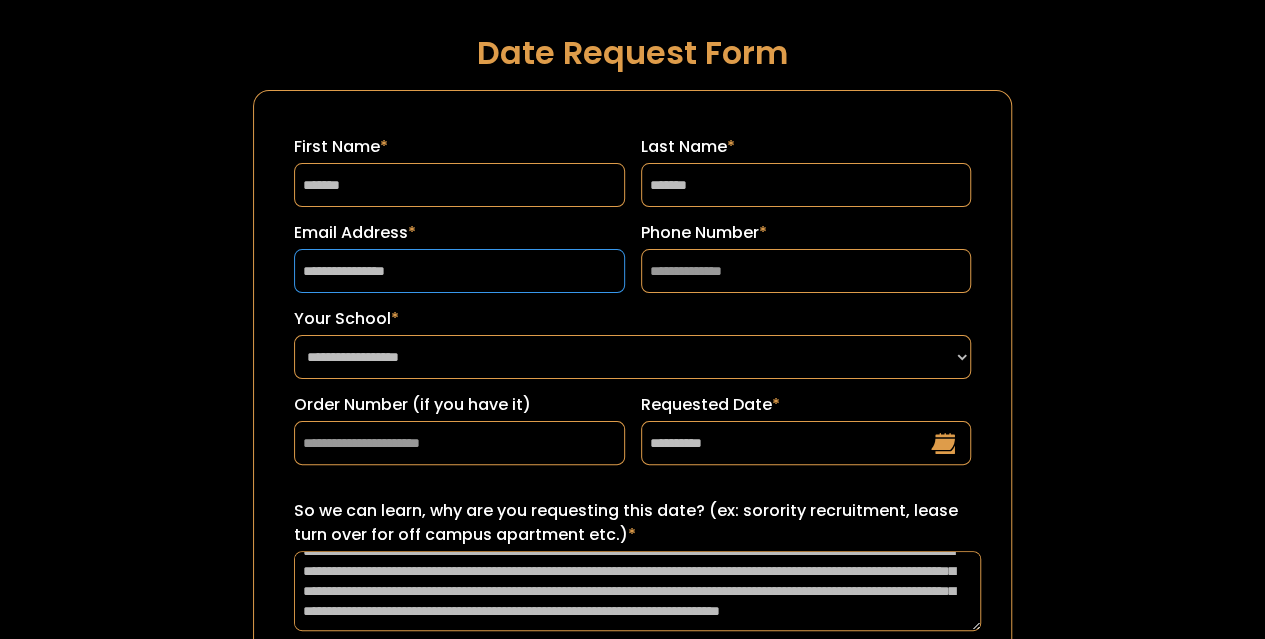 type on "**********" 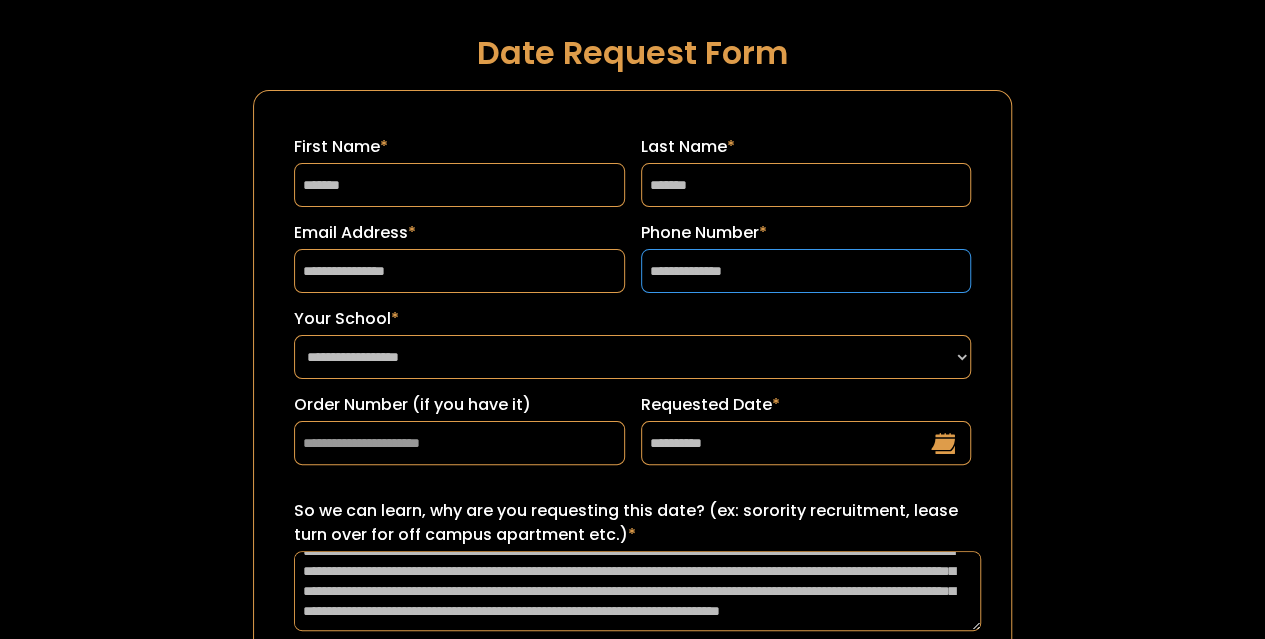 type on "**********" 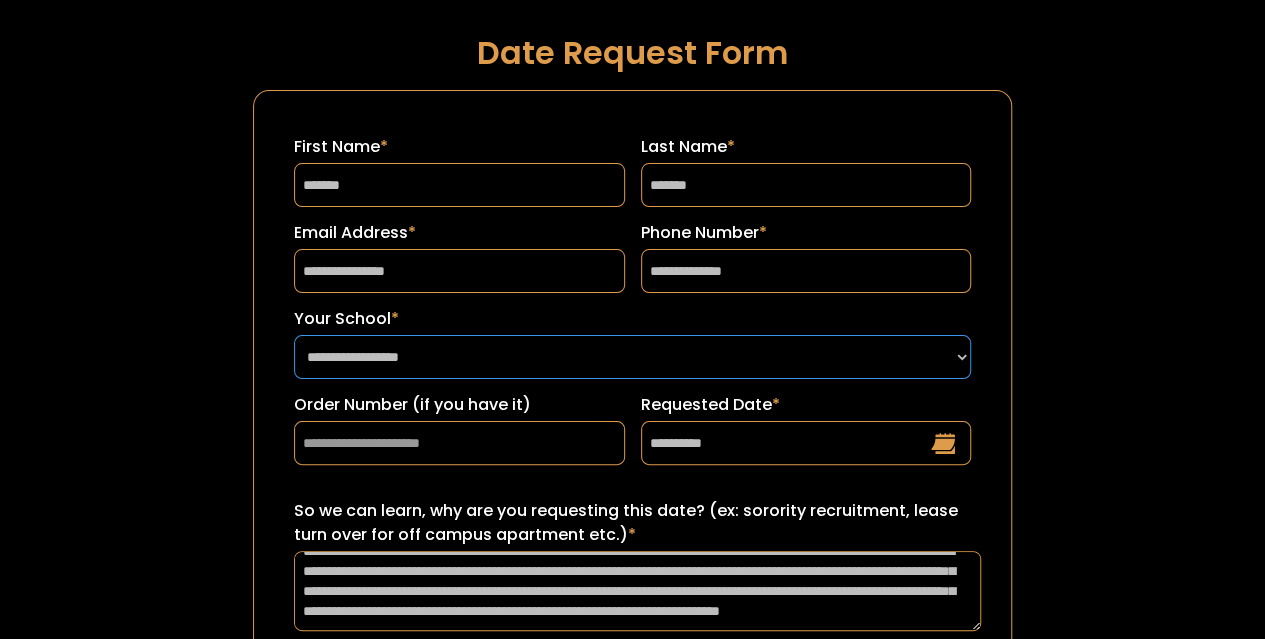 click on "**********" at bounding box center [632, 357] 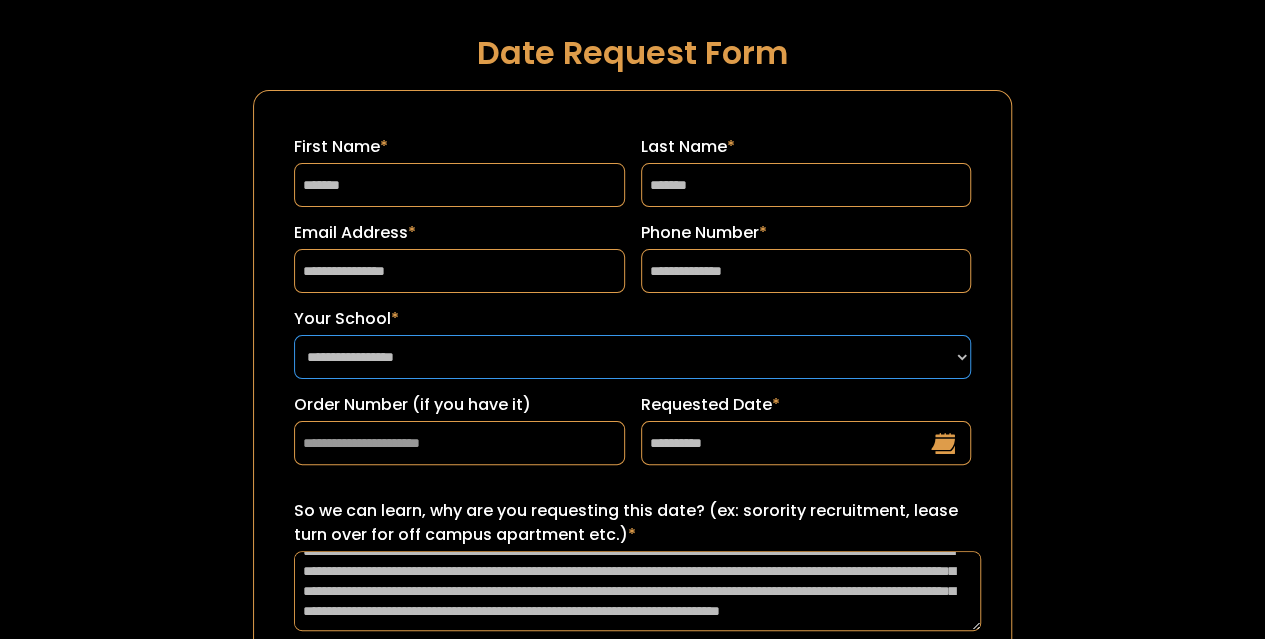 click on "**********" at bounding box center [632, 357] 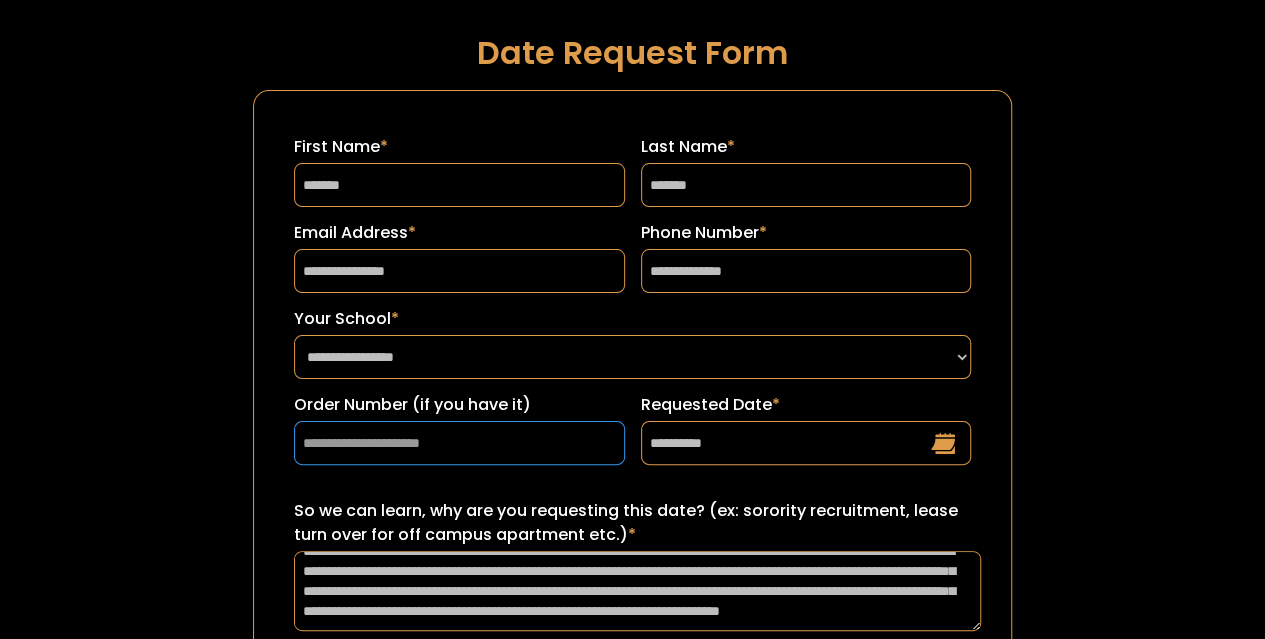 click on "Order Number (if you have it)" at bounding box center [459, 443] 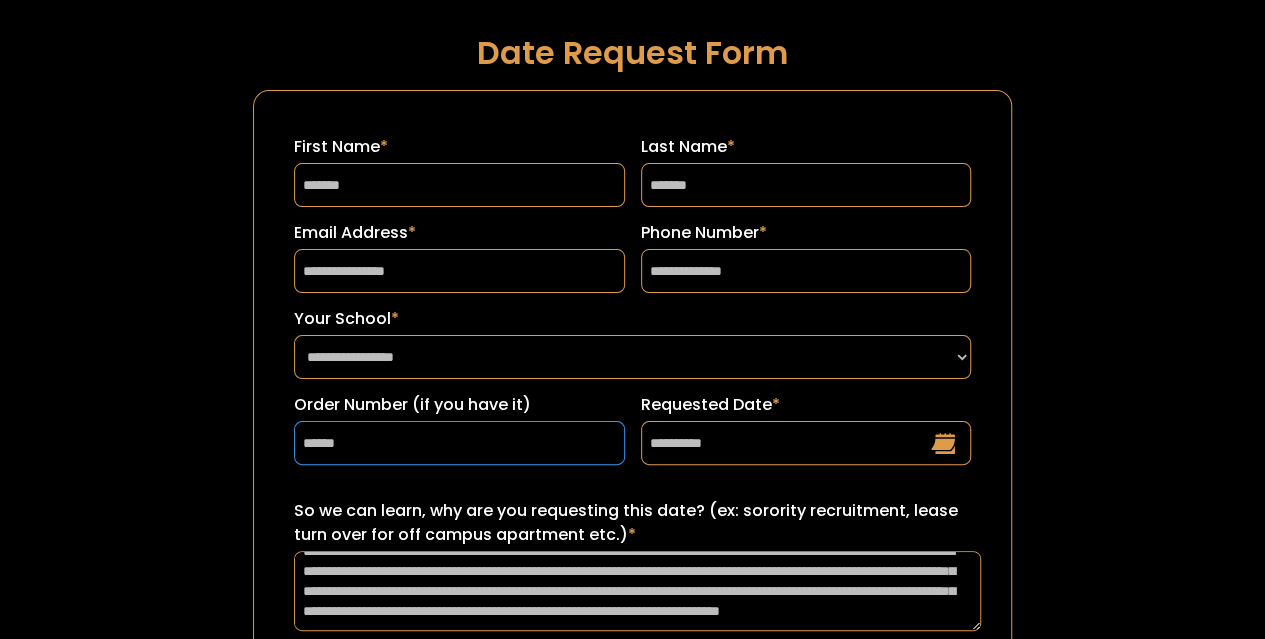 type on "******" 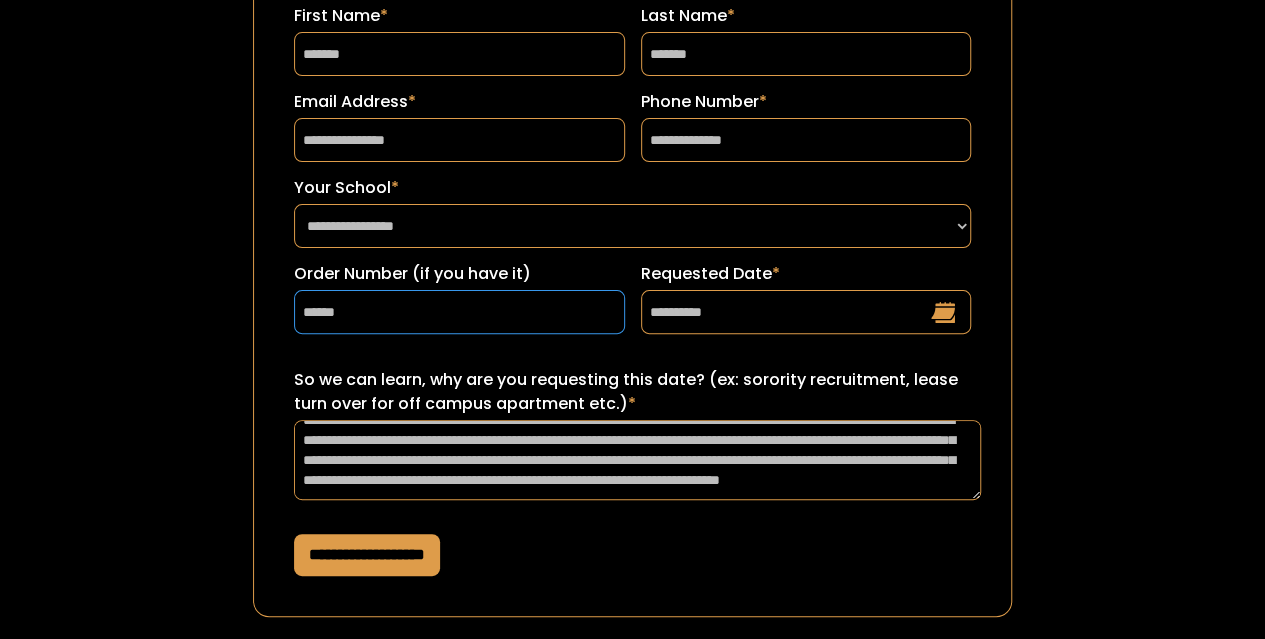 scroll, scrollTop: 216, scrollLeft: 0, axis: vertical 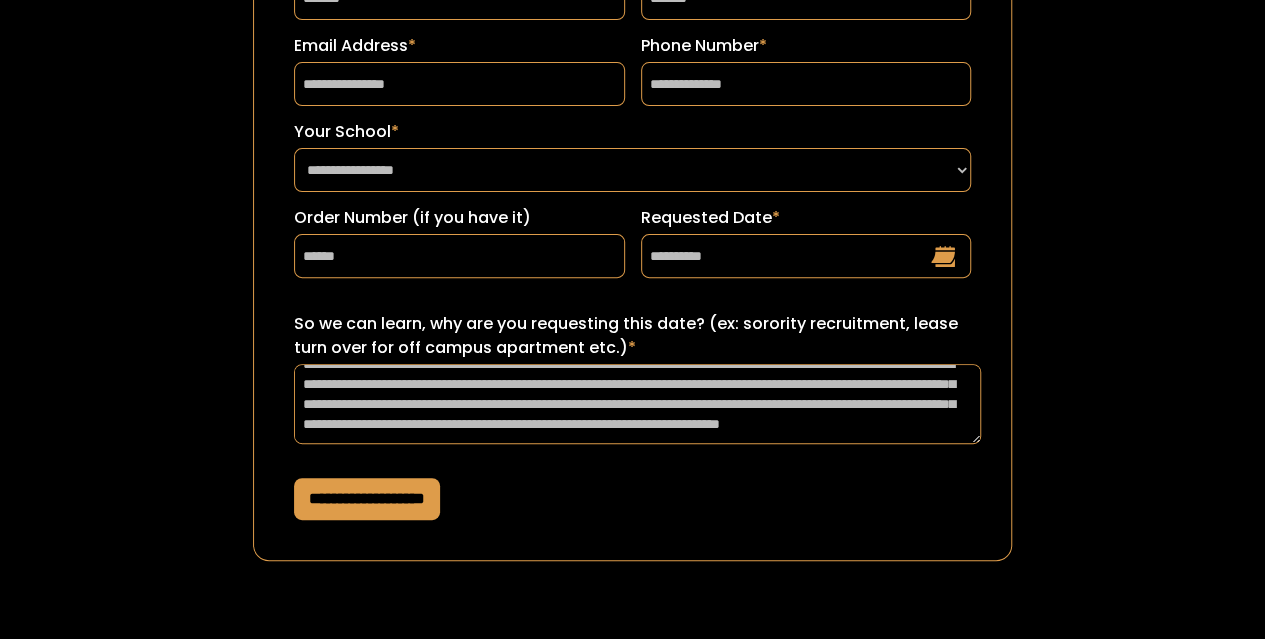 click on "**********" at bounding box center [367, 499] 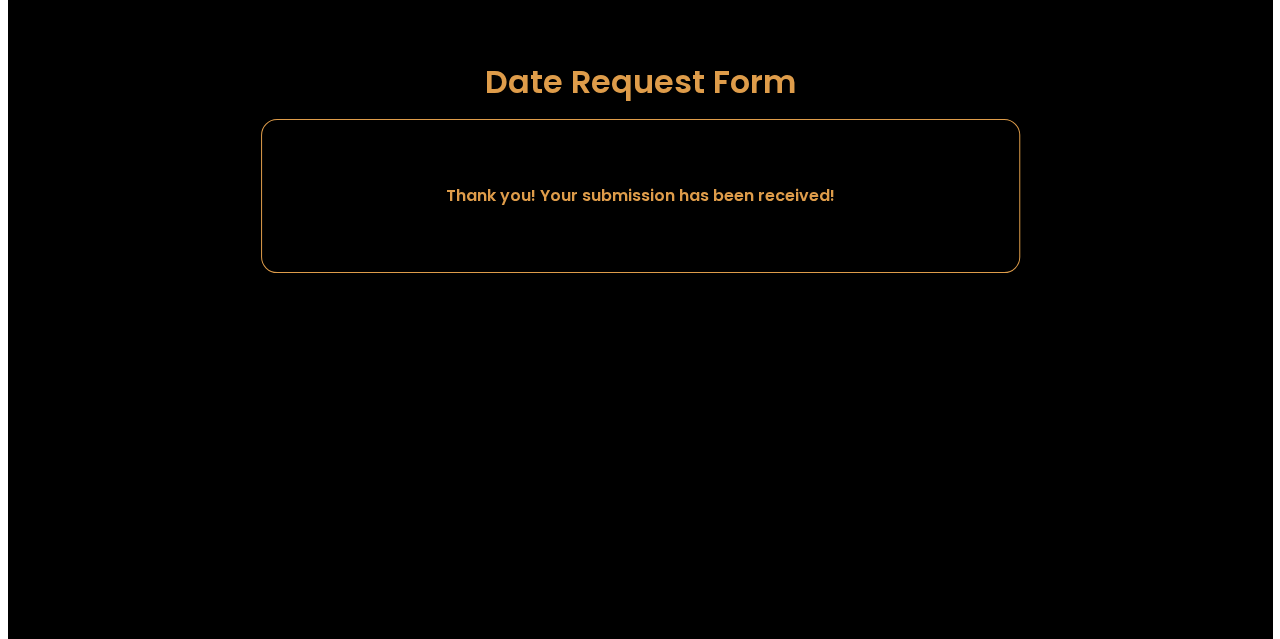 scroll, scrollTop: 0, scrollLeft: 0, axis: both 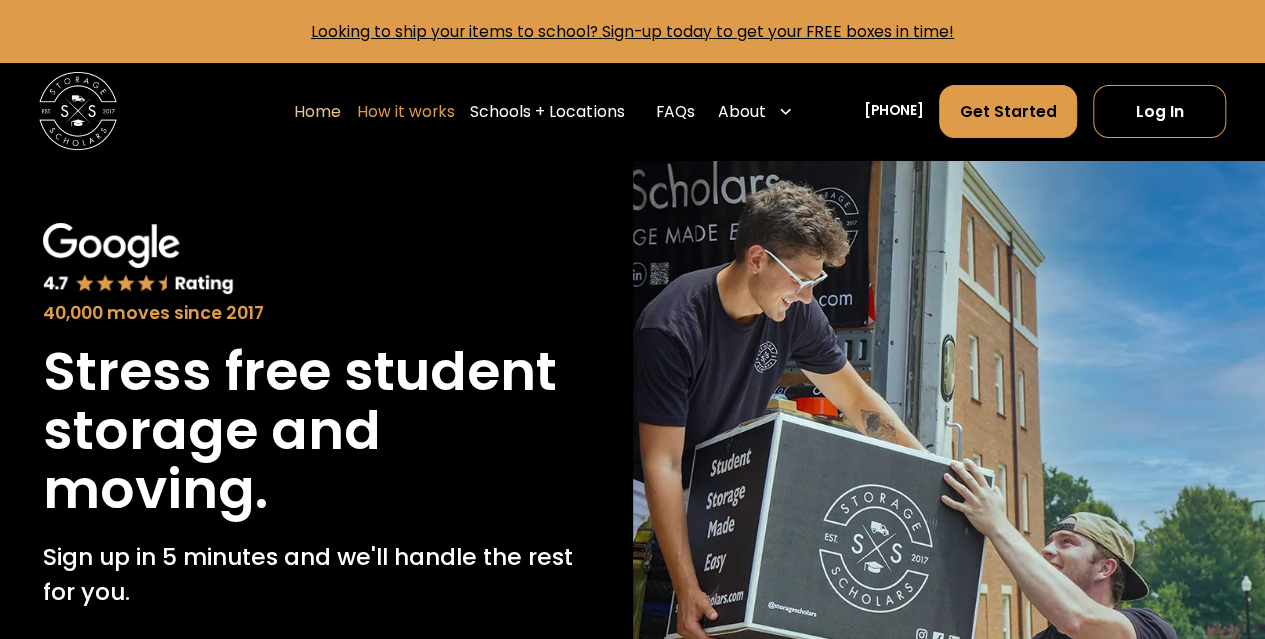 click on "How it works" at bounding box center [406, 111] 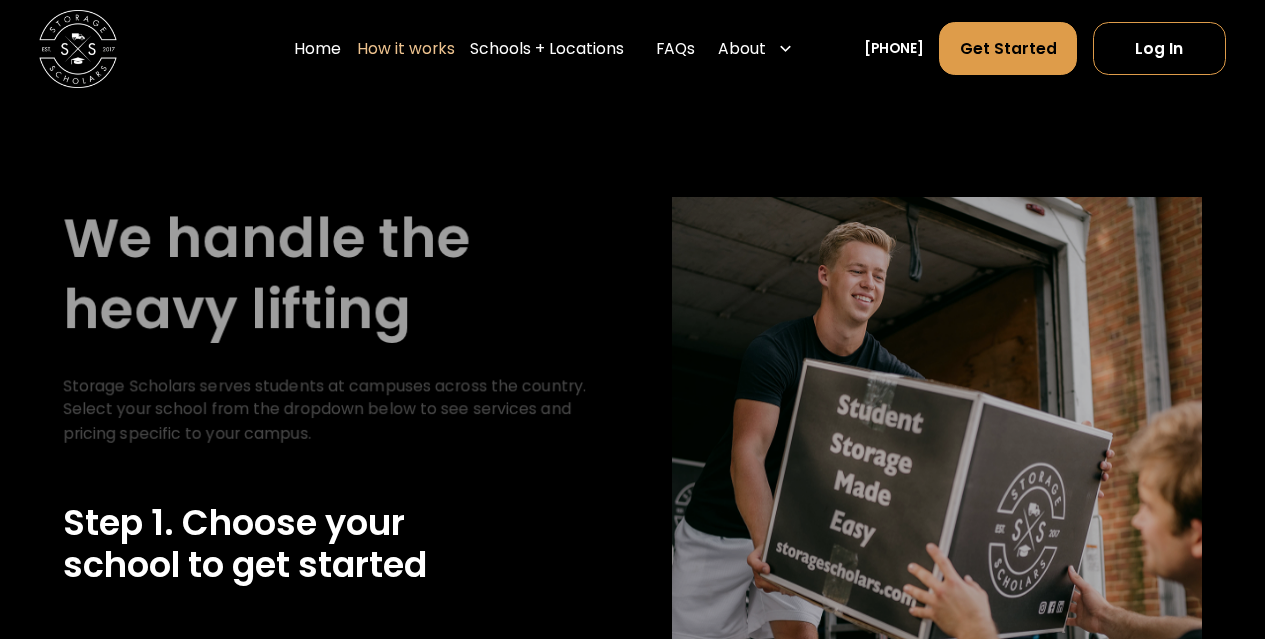 scroll, scrollTop: 0, scrollLeft: 0, axis: both 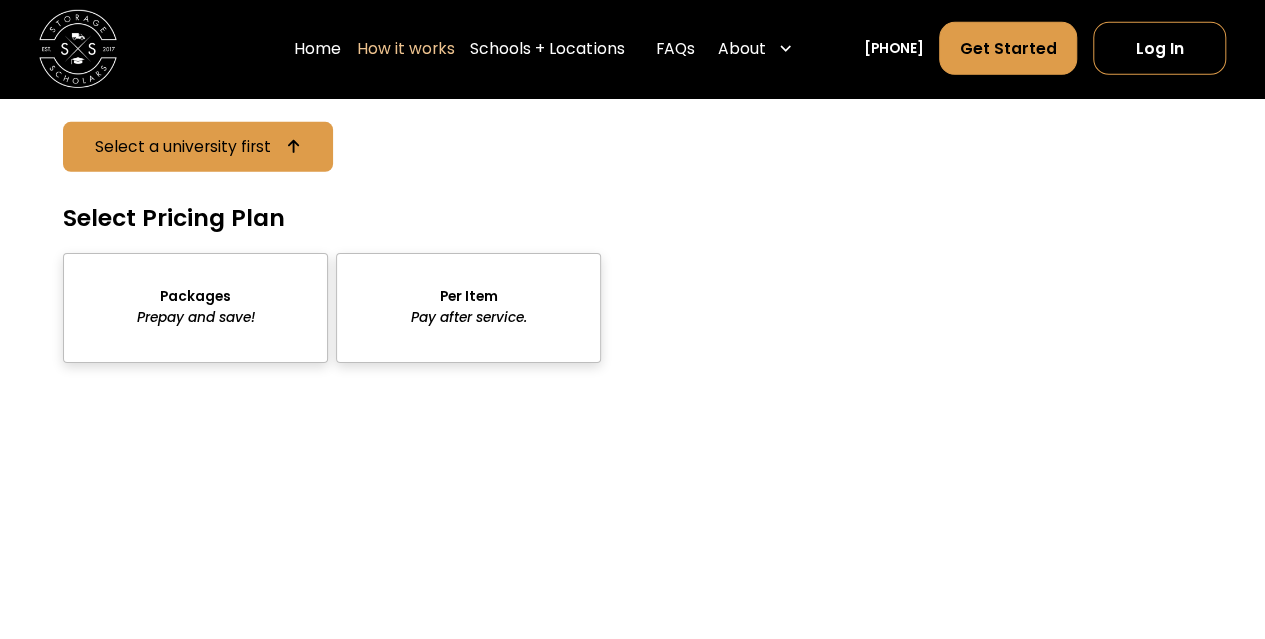 click at bounding box center [195, 308] 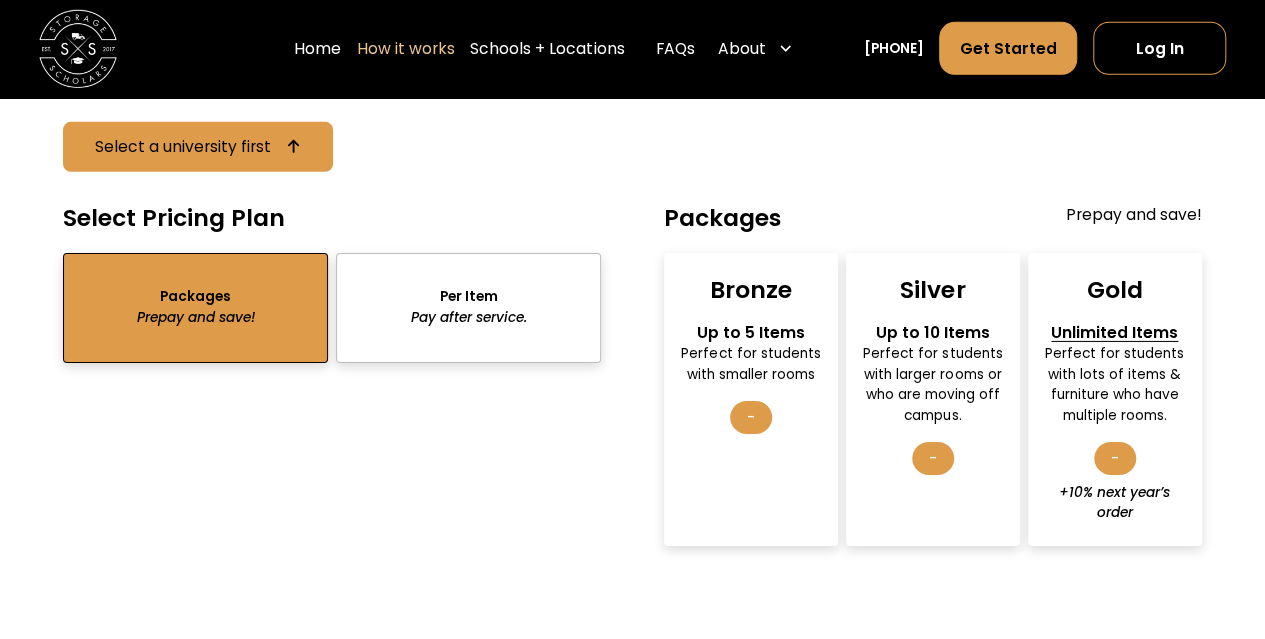 click on "Perfect for students with smaller rooms" at bounding box center (751, 364) 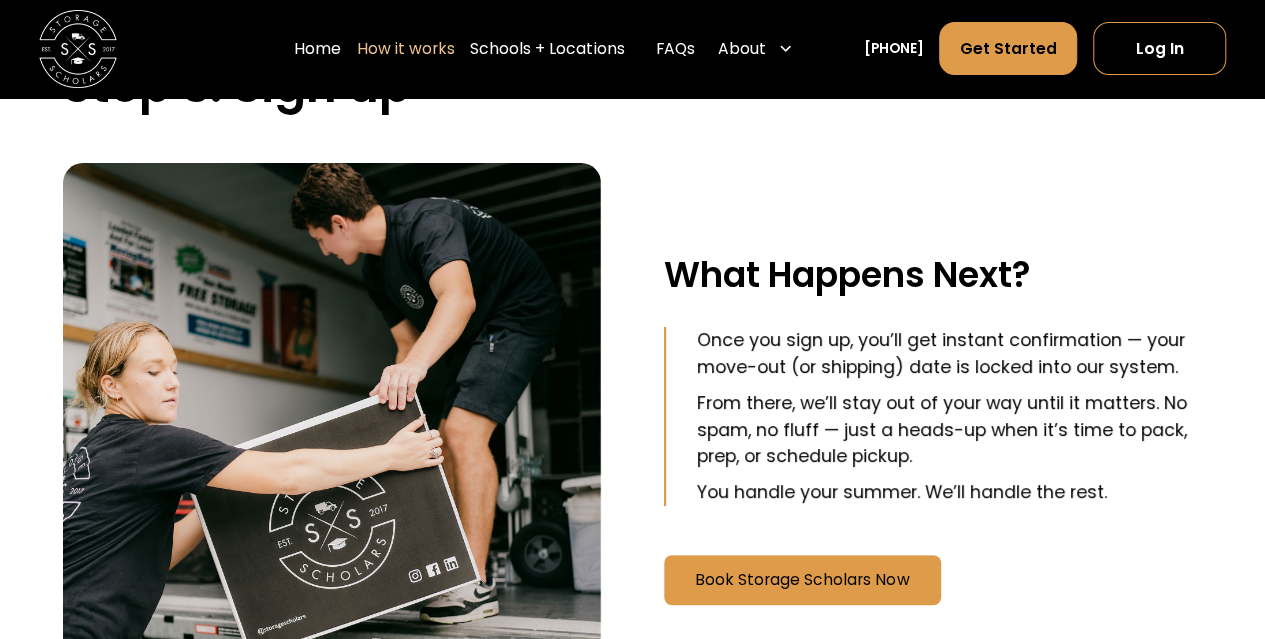 scroll, scrollTop: 3720, scrollLeft: 0, axis: vertical 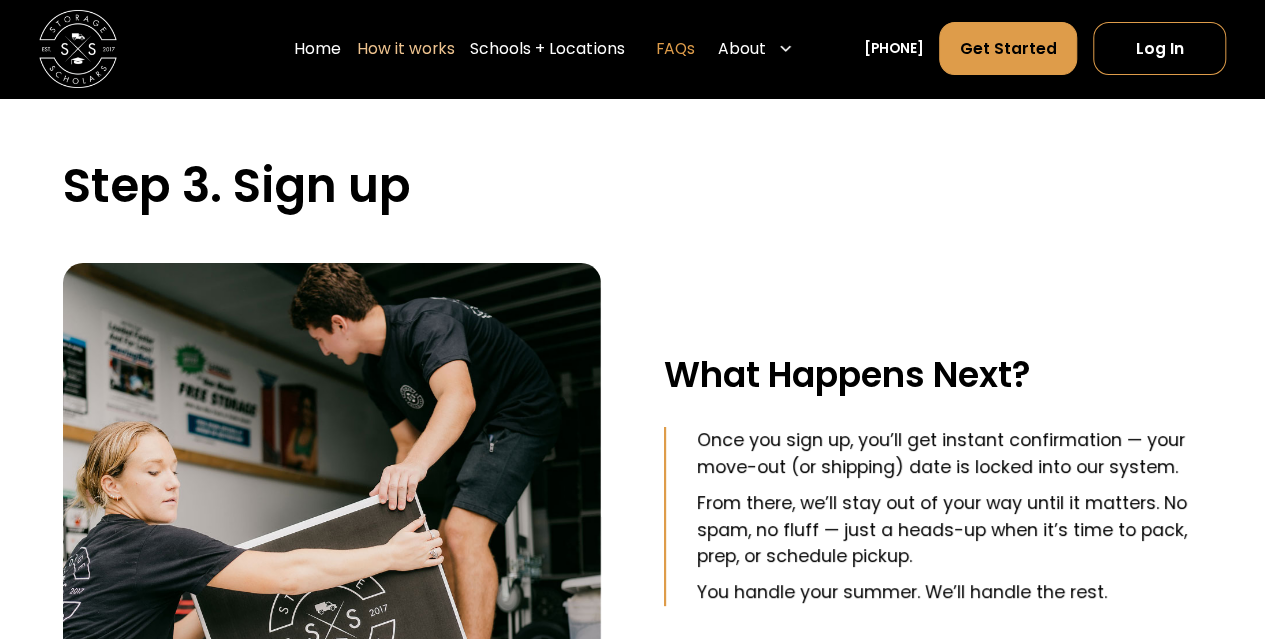 click on "FAQs" at bounding box center (675, 49) 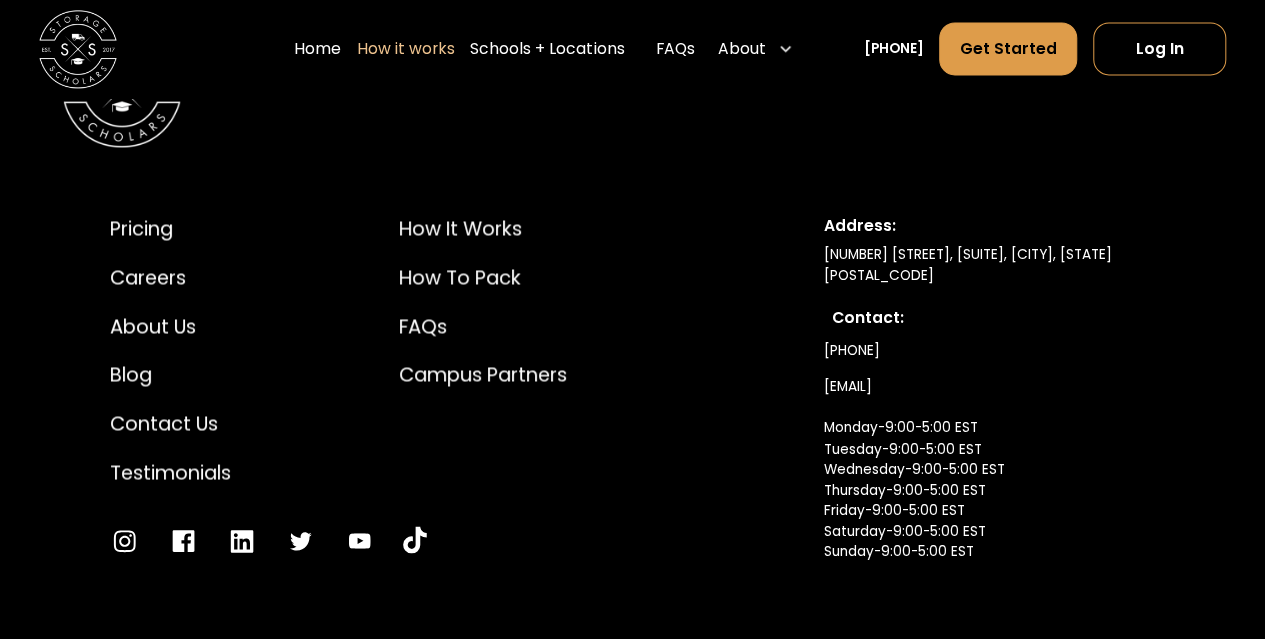 scroll, scrollTop: 5263, scrollLeft: 0, axis: vertical 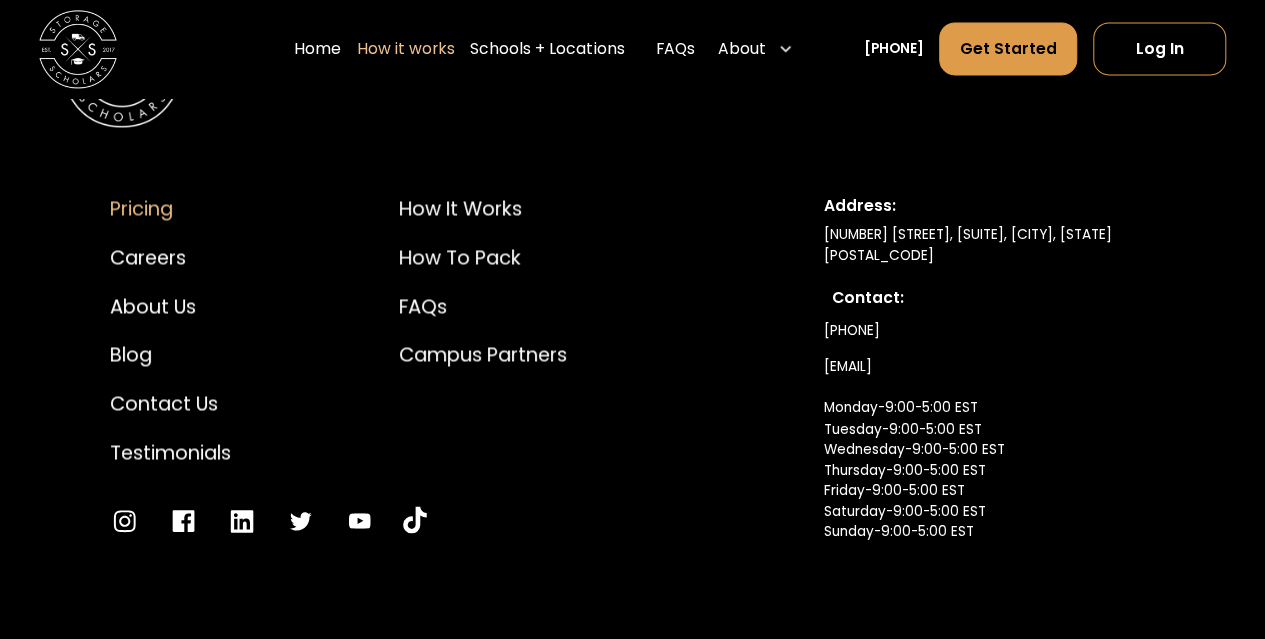 click on "Pricing" at bounding box center [170, 208] 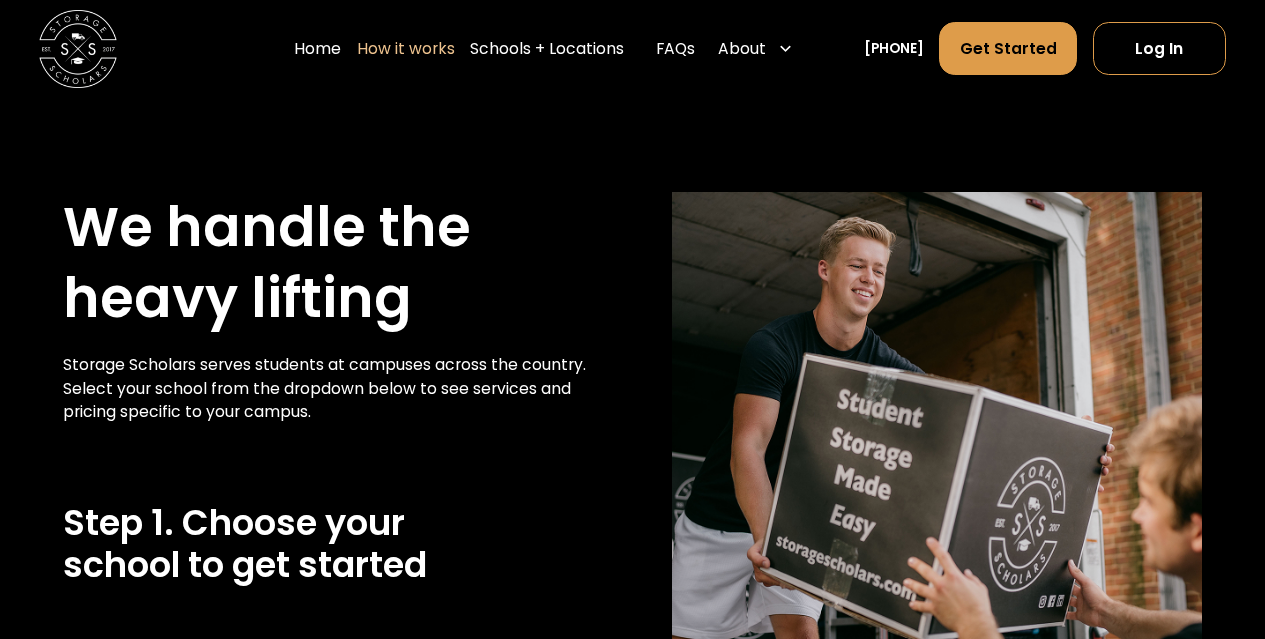 scroll, scrollTop: 0, scrollLeft: 0, axis: both 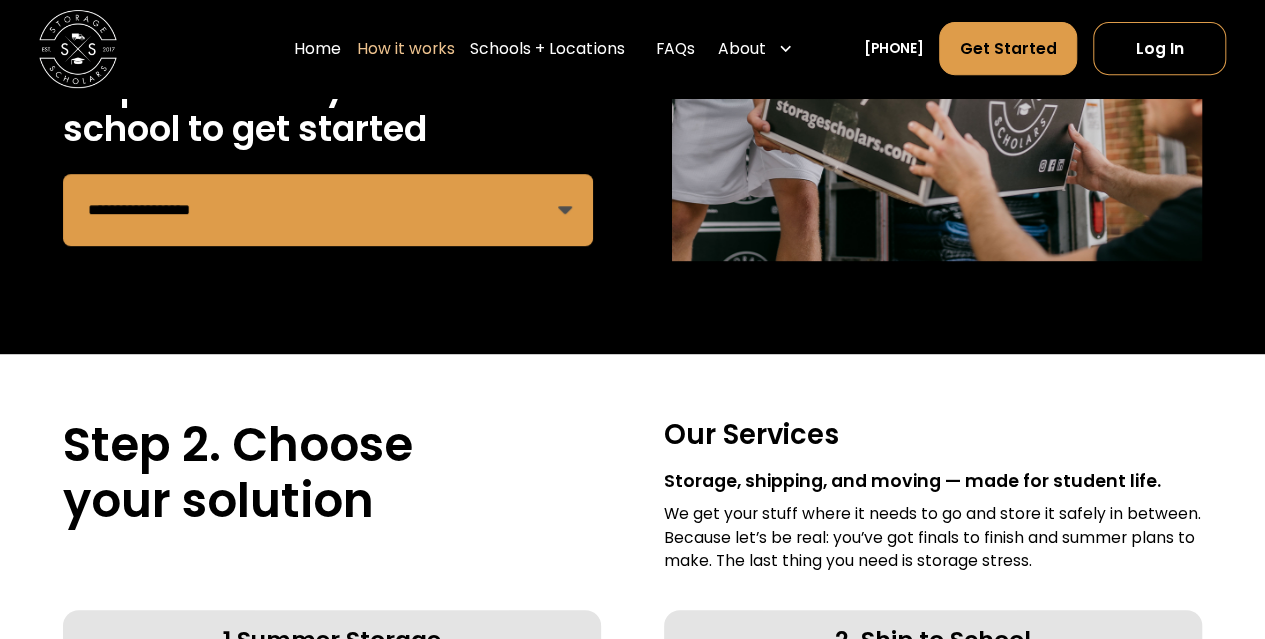 click on "**********" at bounding box center [328, 210] 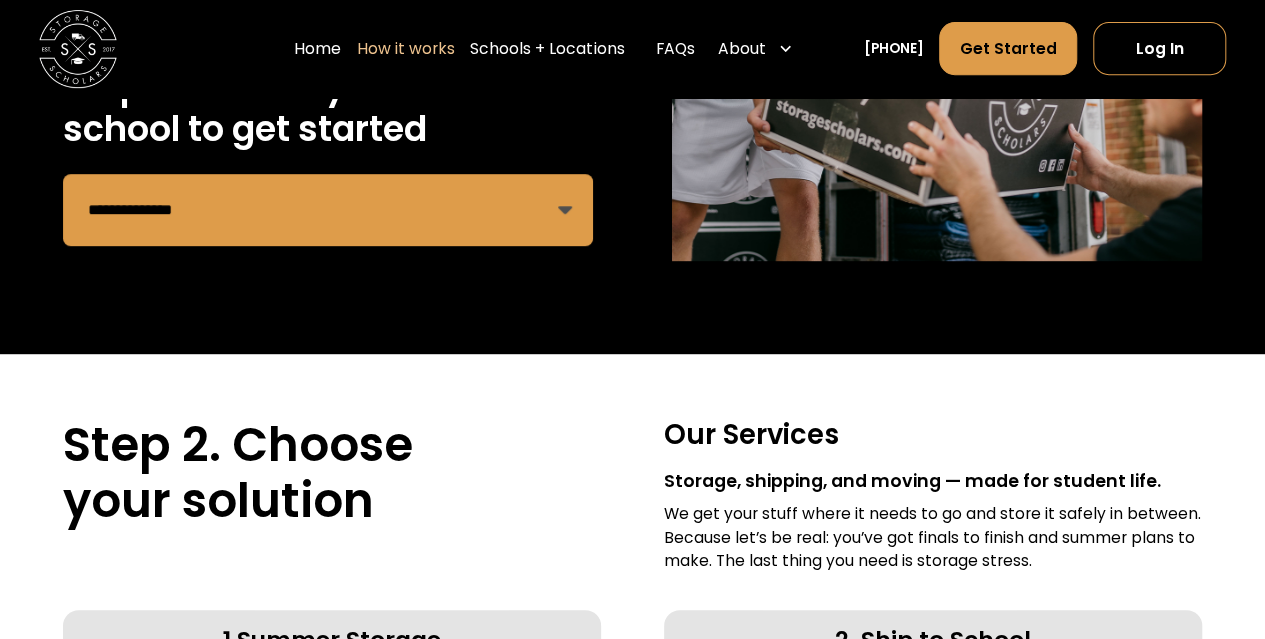 click on "**********" at bounding box center [328, 210] 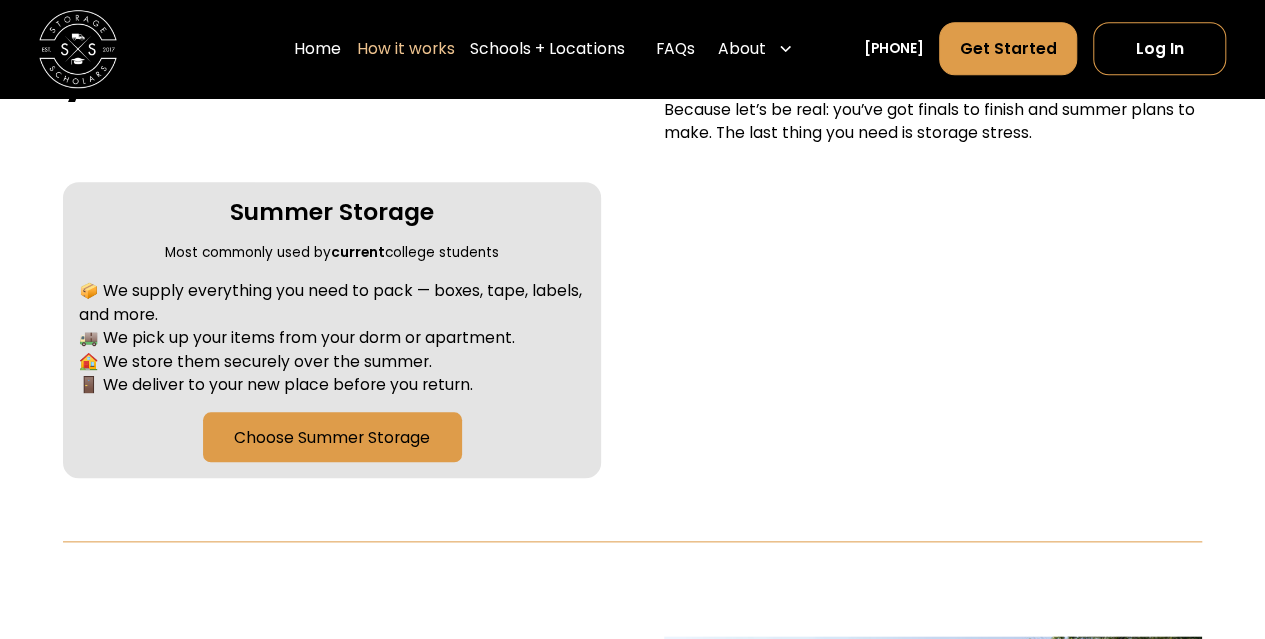 scroll, scrollTop: 869, scrollLeft: 0, axis: vertical 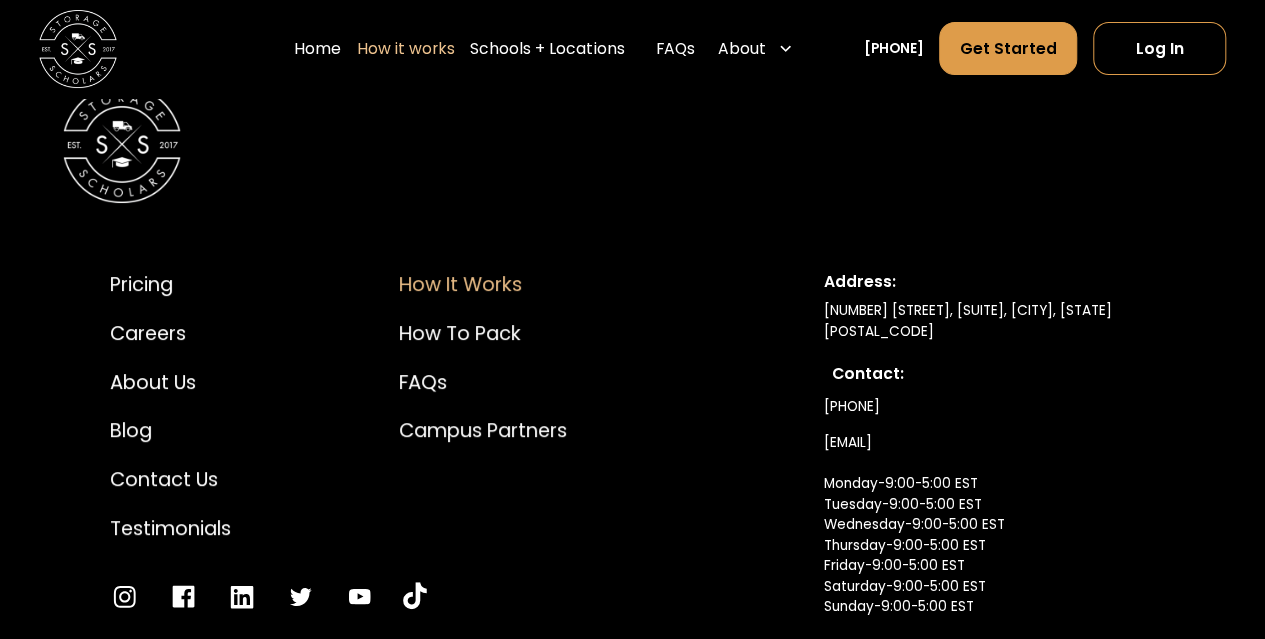 click on "How it Works" at bounding box center [483, 284] 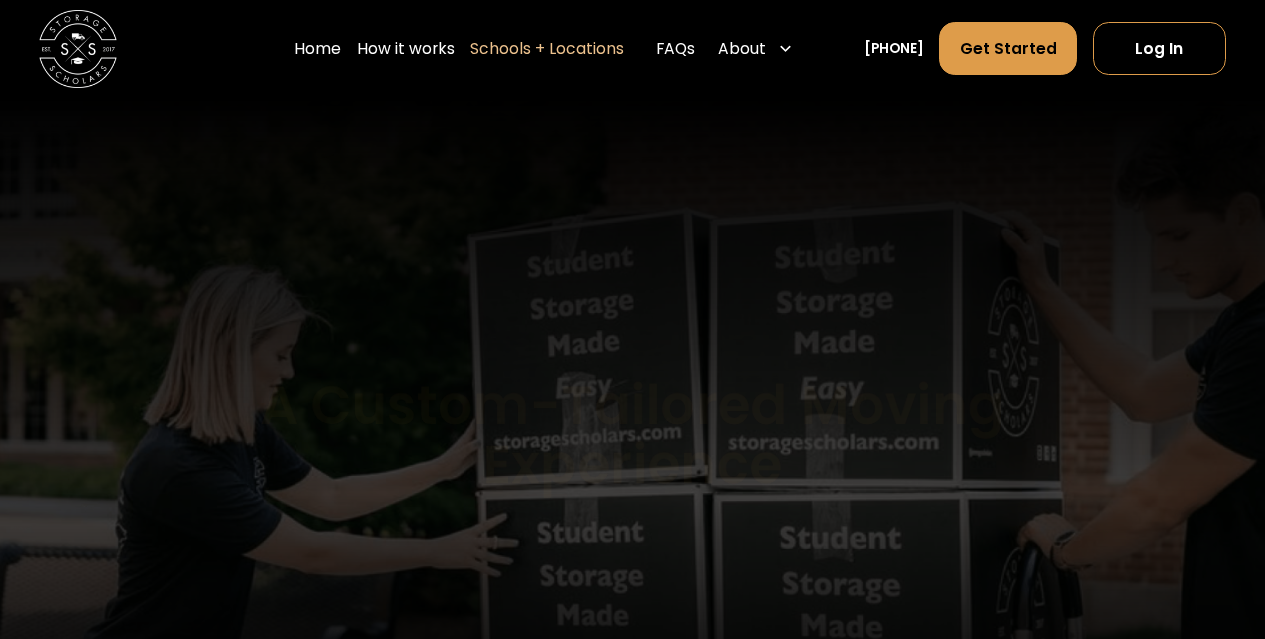 scroll, scrollTop: 0, scrollLeft: 0, axis: both 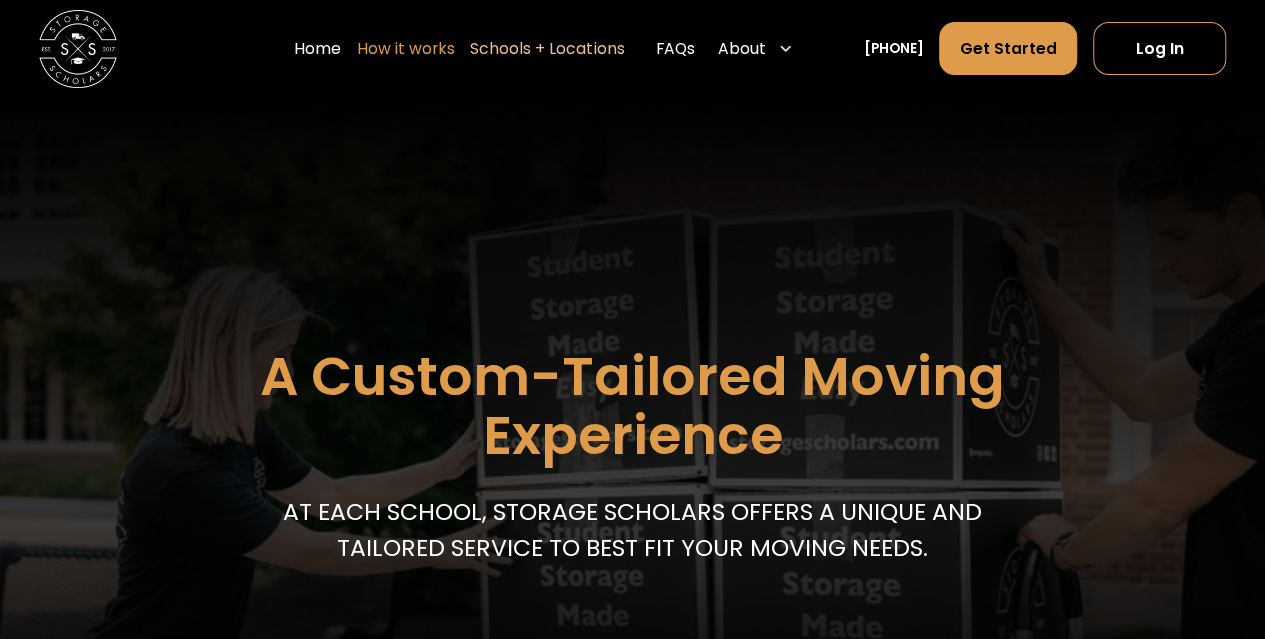 click on "How it works" at bounding box center (406, 49) 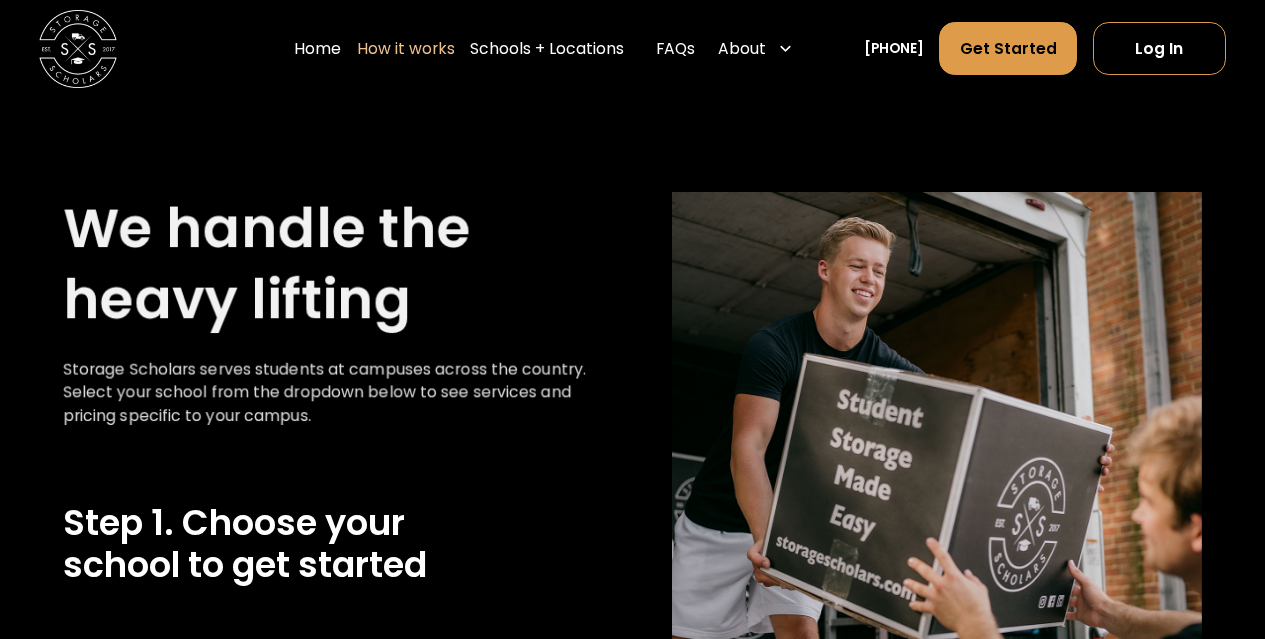 scroll, scrollTop: 0, scrollLeft: 0, axis: both 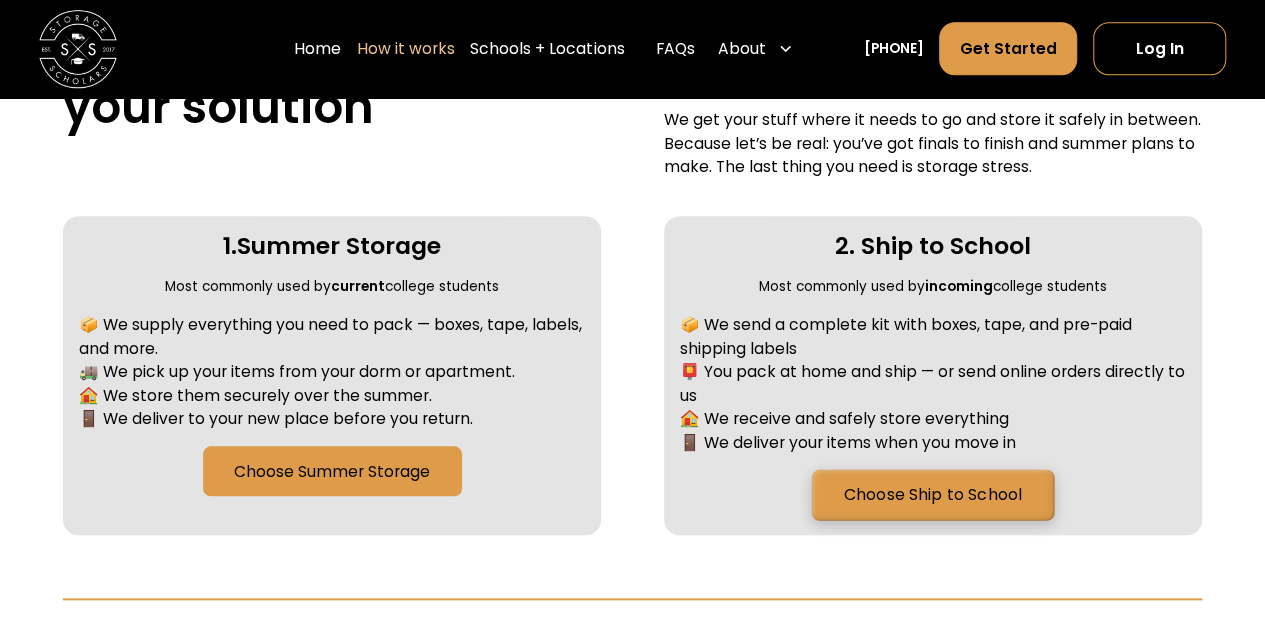 click on "Choose Ship to School" at bounding box center [933, 494] 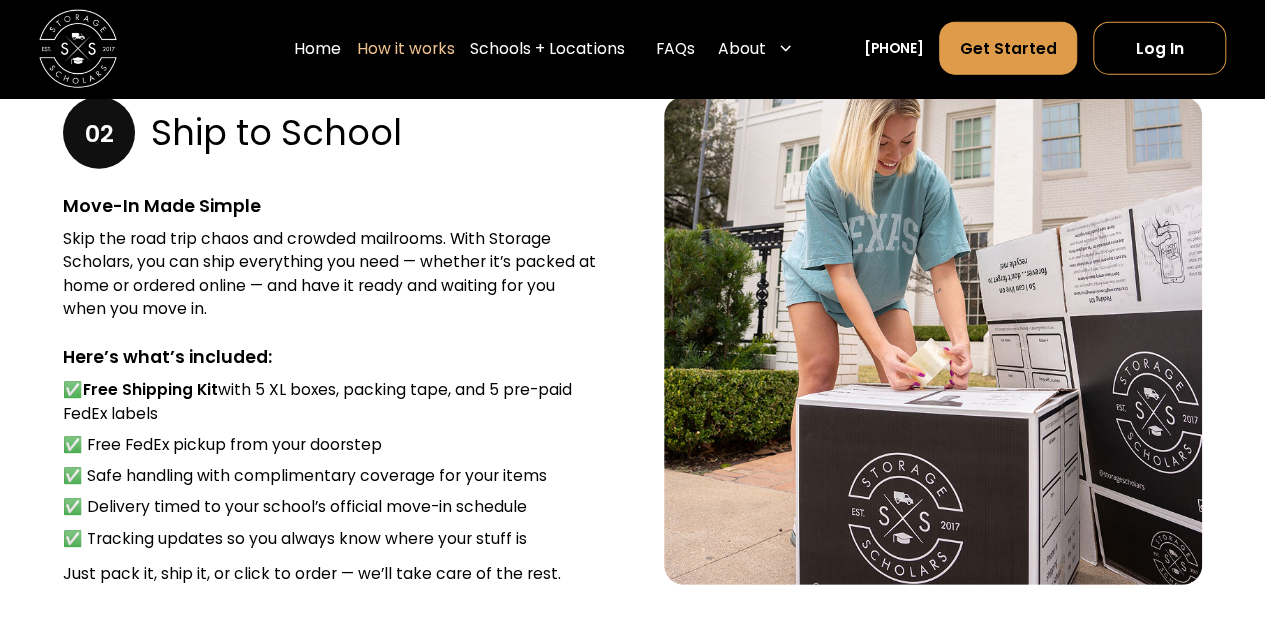 scroll, scrollTop: 2607, scrollLeft: 0, axis: vertical 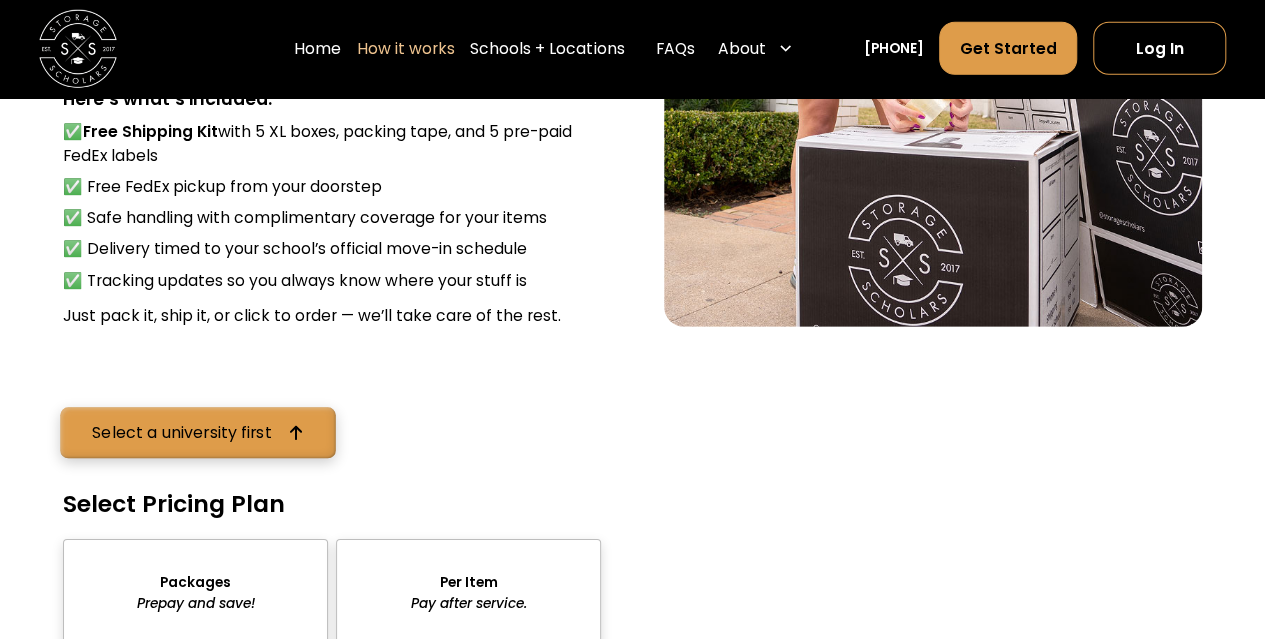 click on "Select a university first" at bounding box center [182, 433] 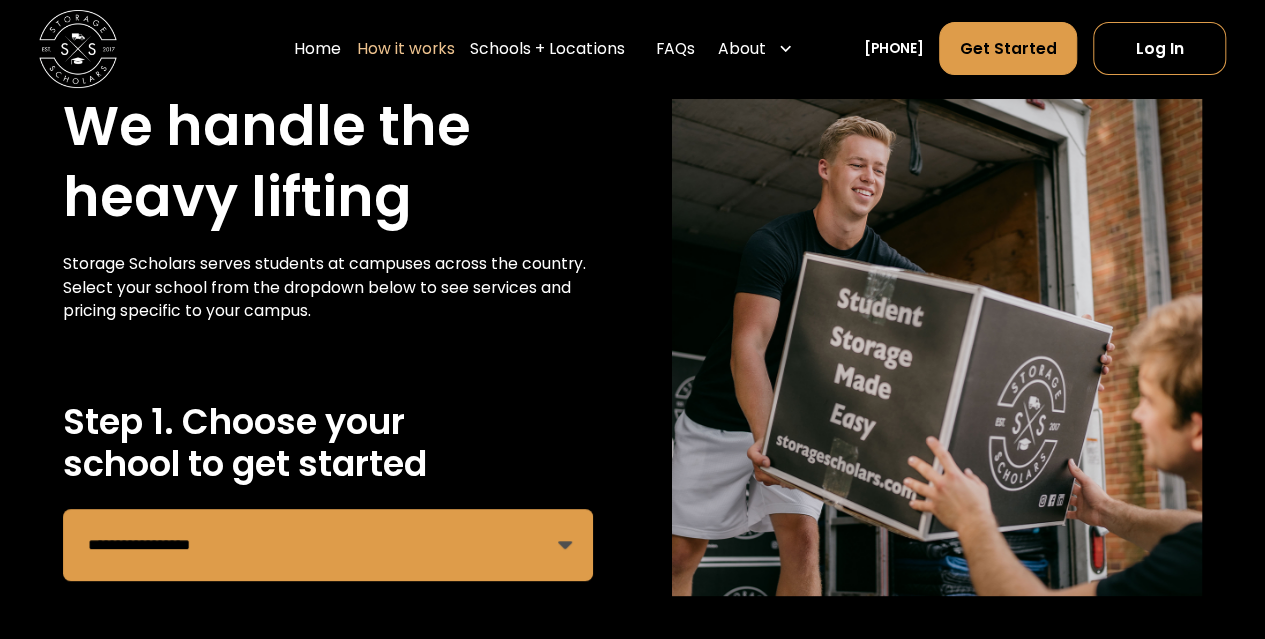scroll, scrollTop: 98, scrollLeft: 0, axis: vertical 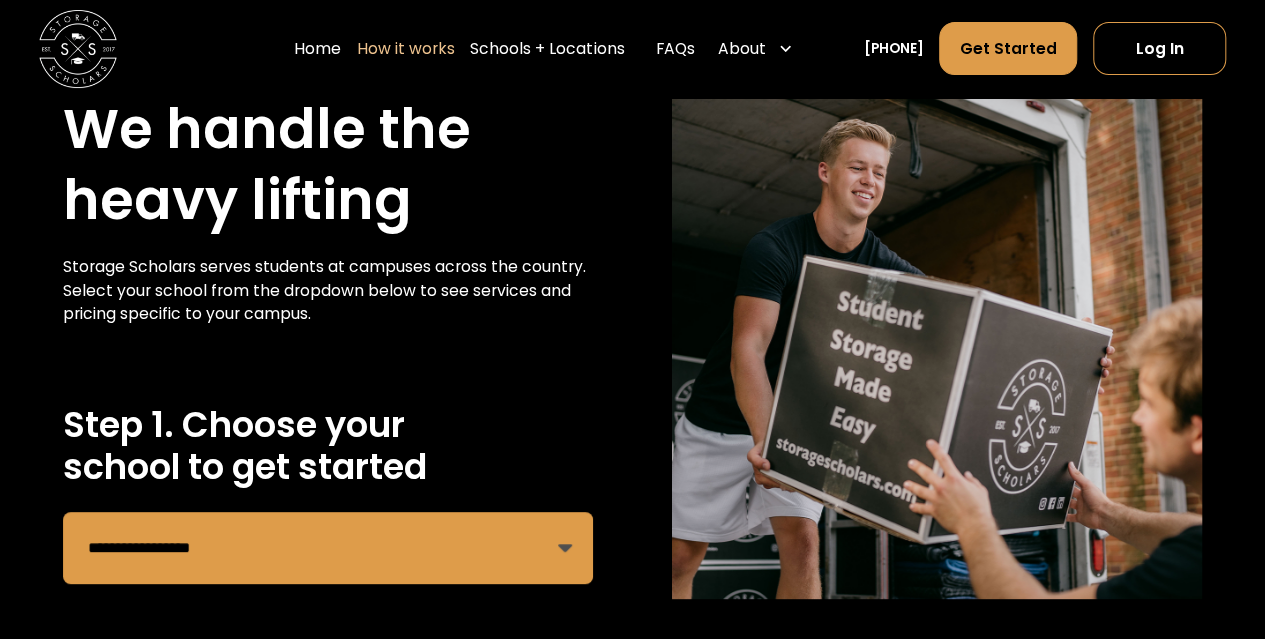 click on "**********" at bounding box center [328, 548] 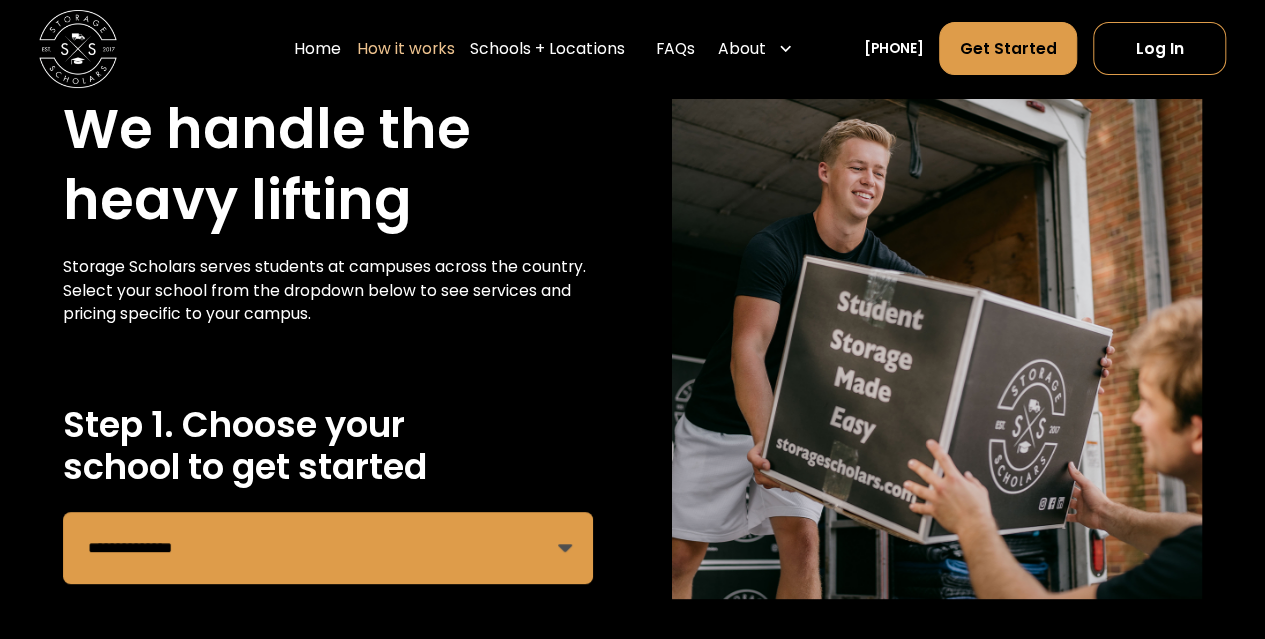 click on "**********" at bounding box center (328, 548) 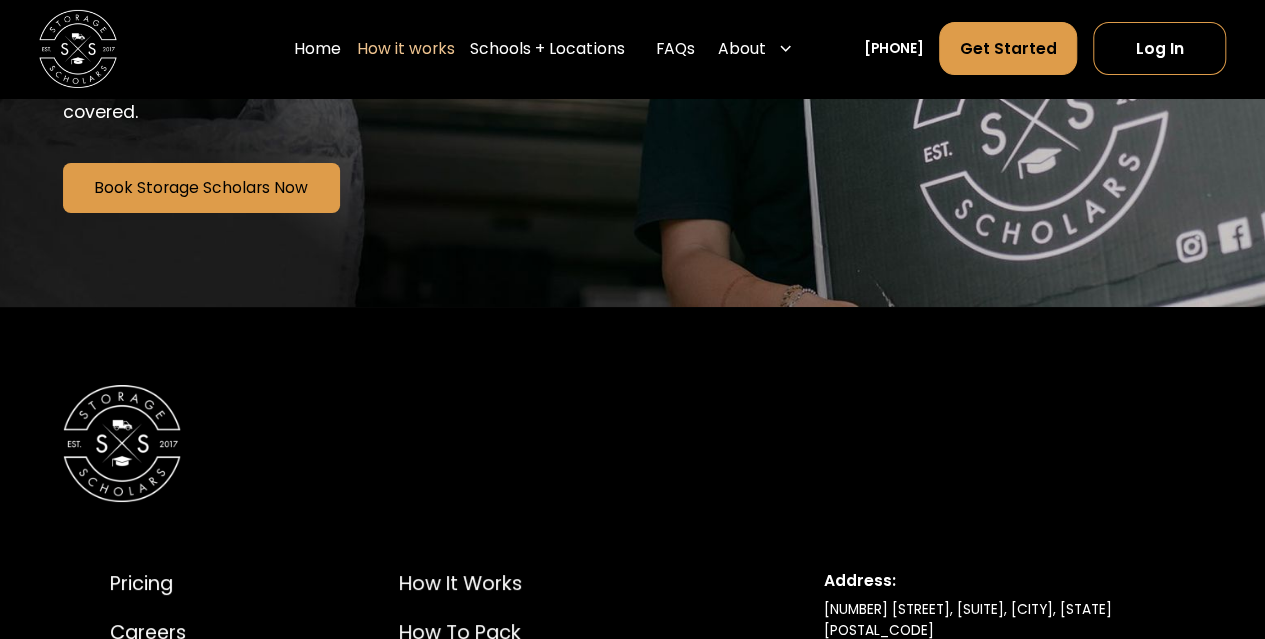 scroll, scrollTop: 4057, scrollLeft: 0, axis: vertical 